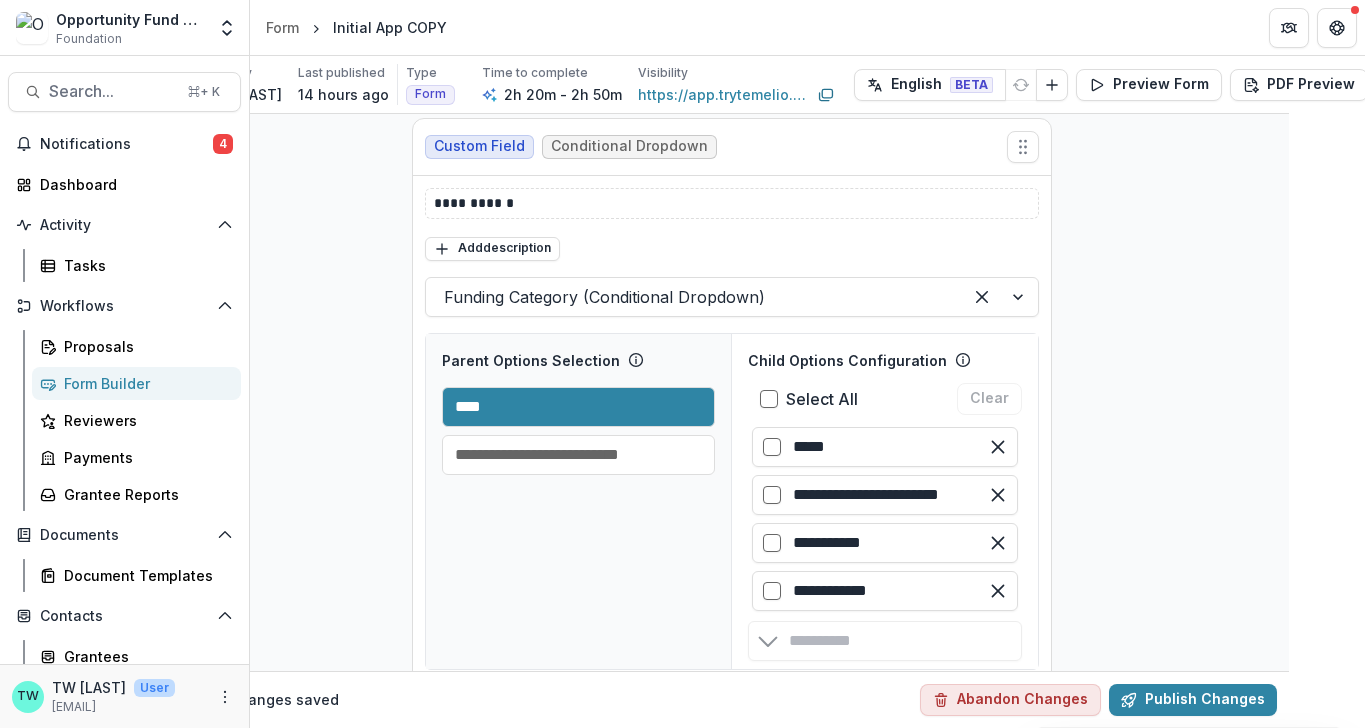 scroll, scrollTop: 7378, scrollLeft: 76, axis: both 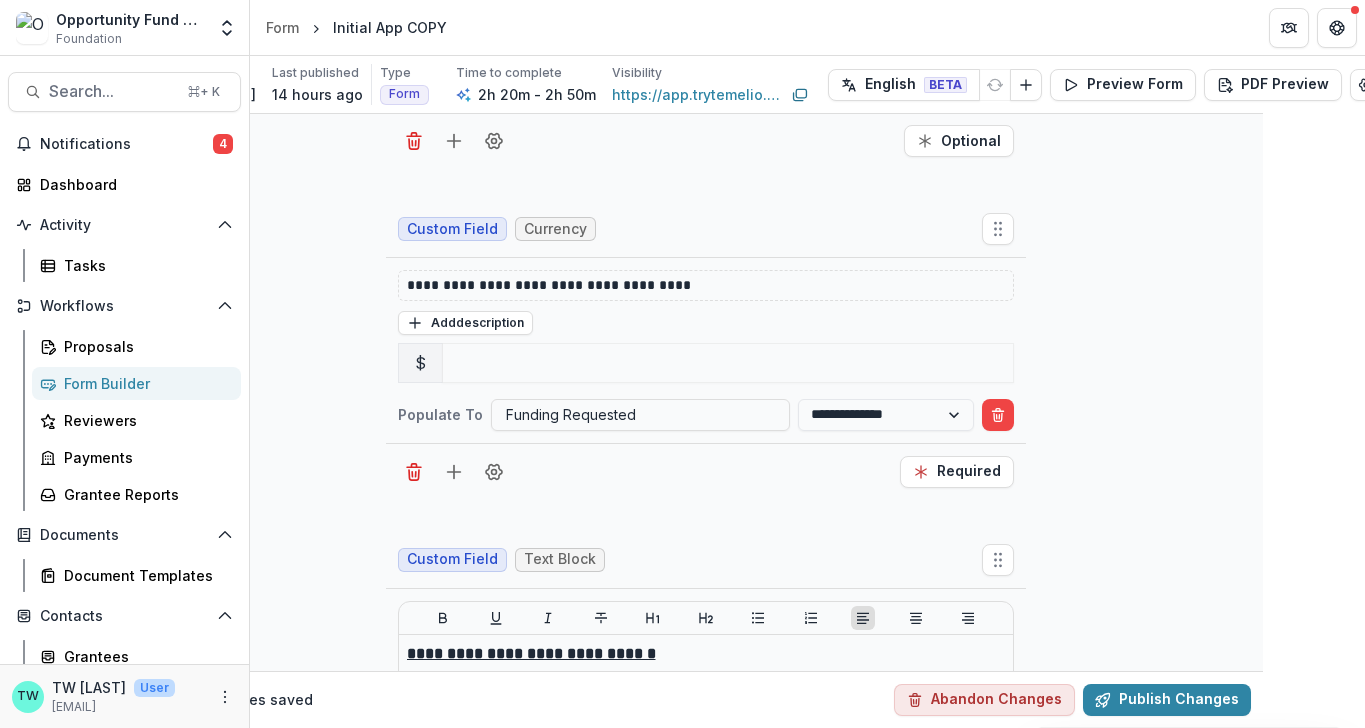 drag, startPoint x: 1025, startPoint y: 310, endPoint x: 1130, endPoint y: 176, distance: 170.23807 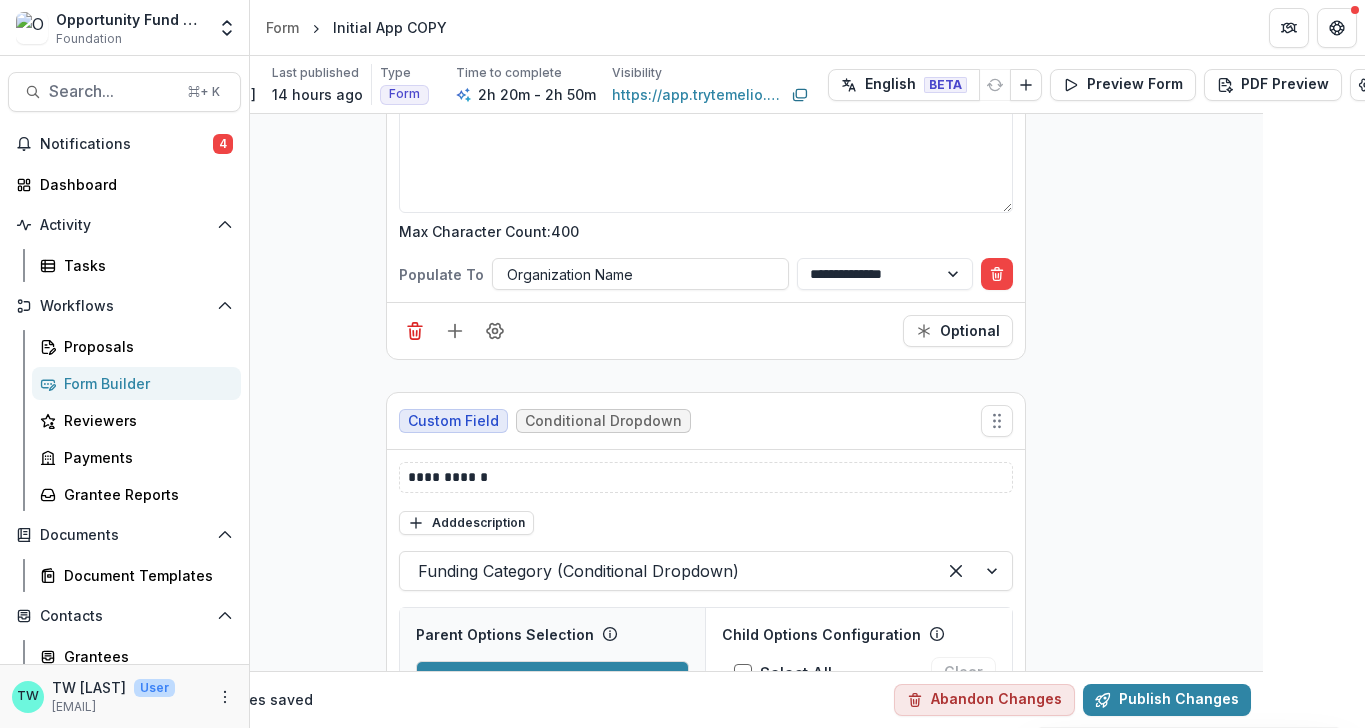 scroll, scrollTop: 2926, scrollLeft: 102, axis: both 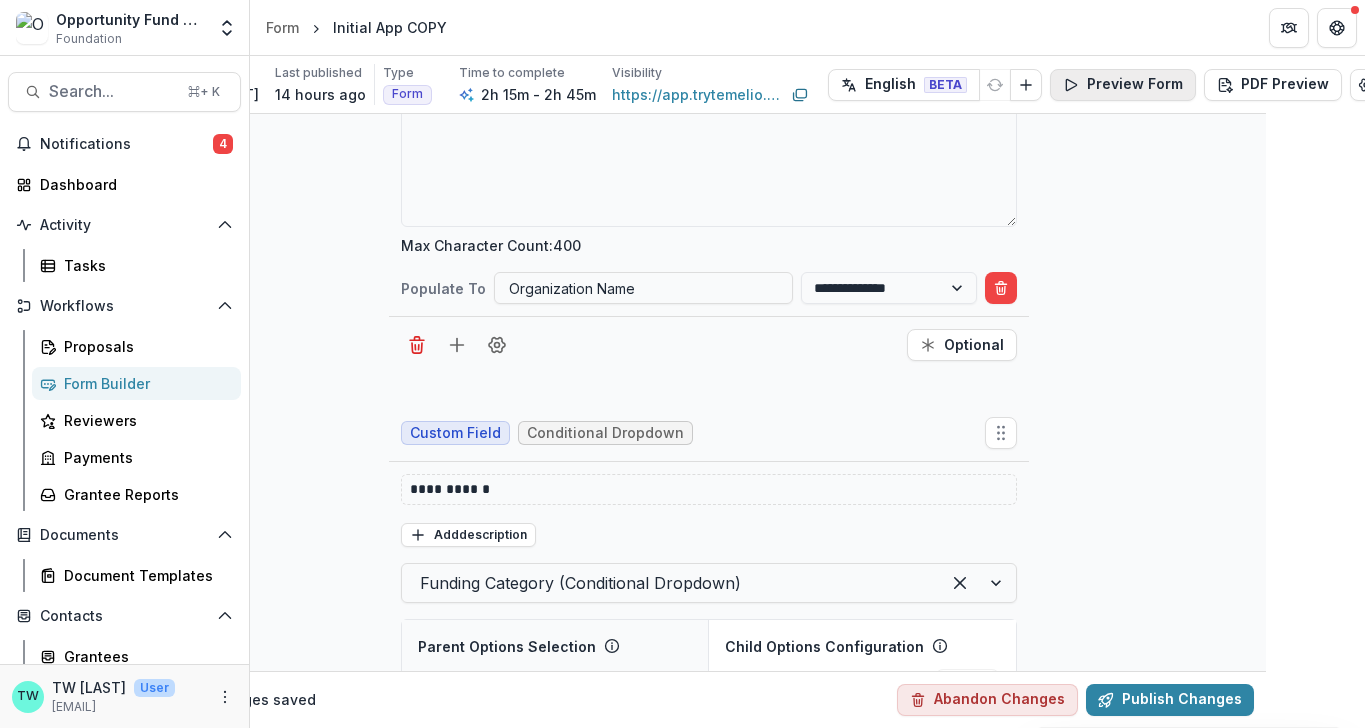 drag, startPoint x: 996, startPoint y: 398, endPoint x: 1062, endPoint y: 96, distance: 309.1278 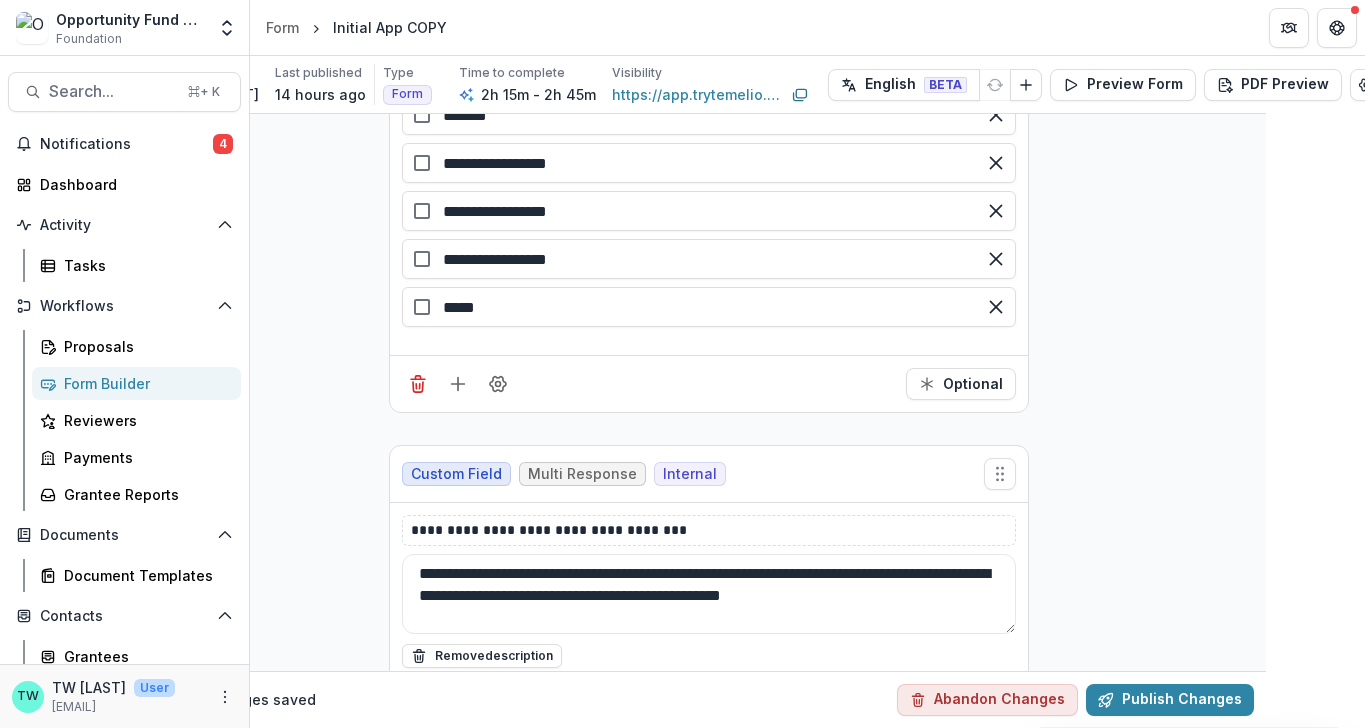 scroll, scrollTop: 8657, scrollLeft: 99, axis: both 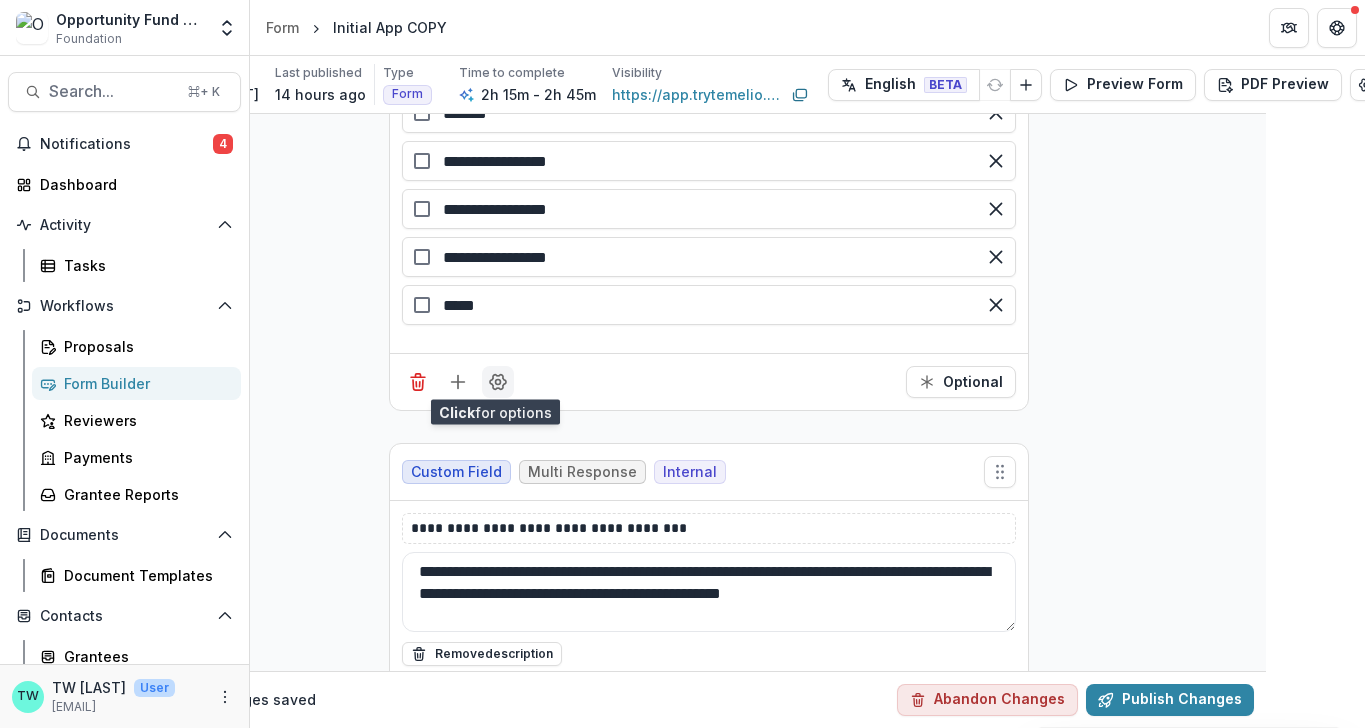 click 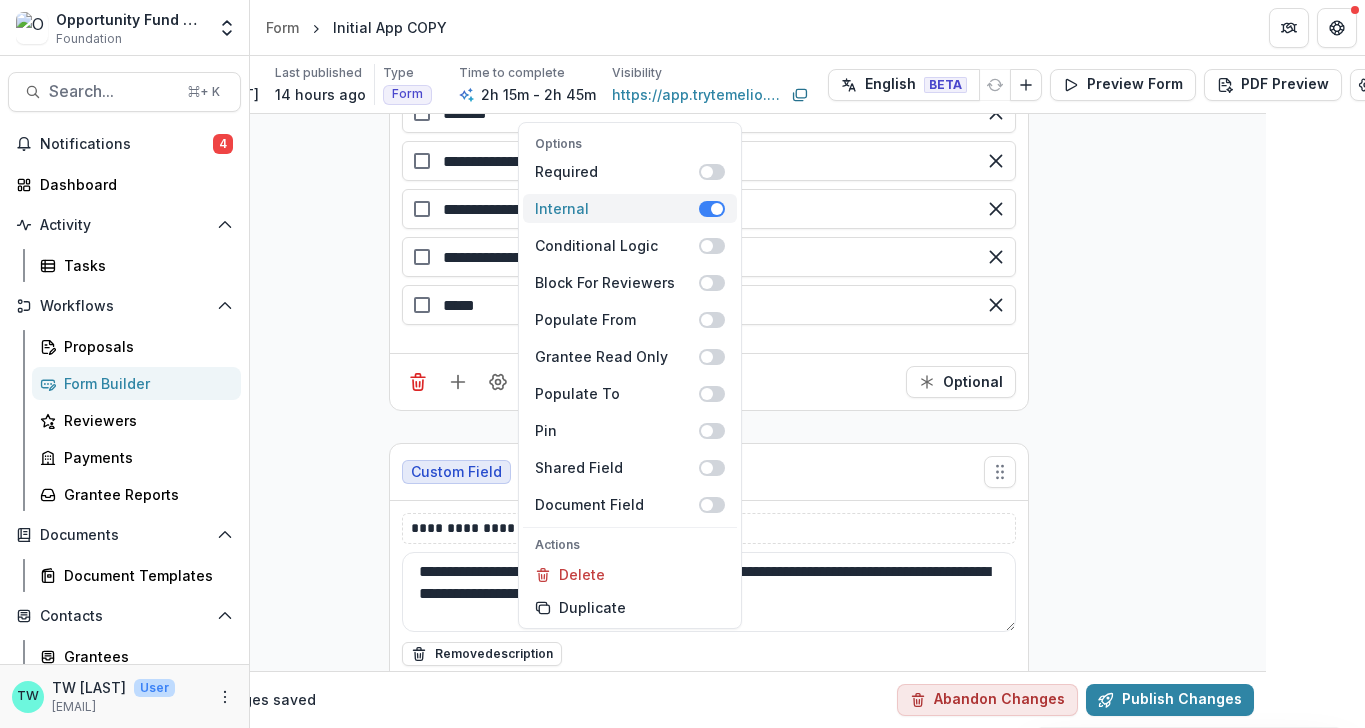 click at bounding box center [712, 209] 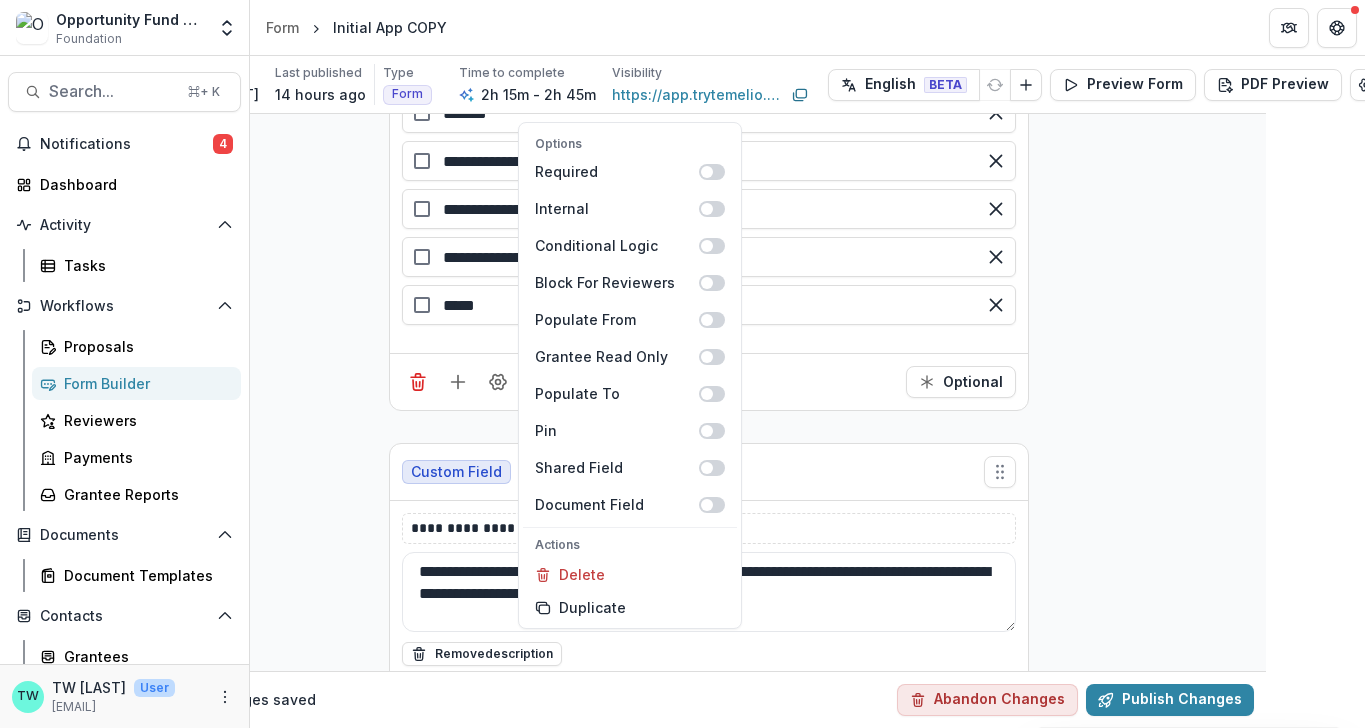 click on "**********" at bounding box center (708, 7735) 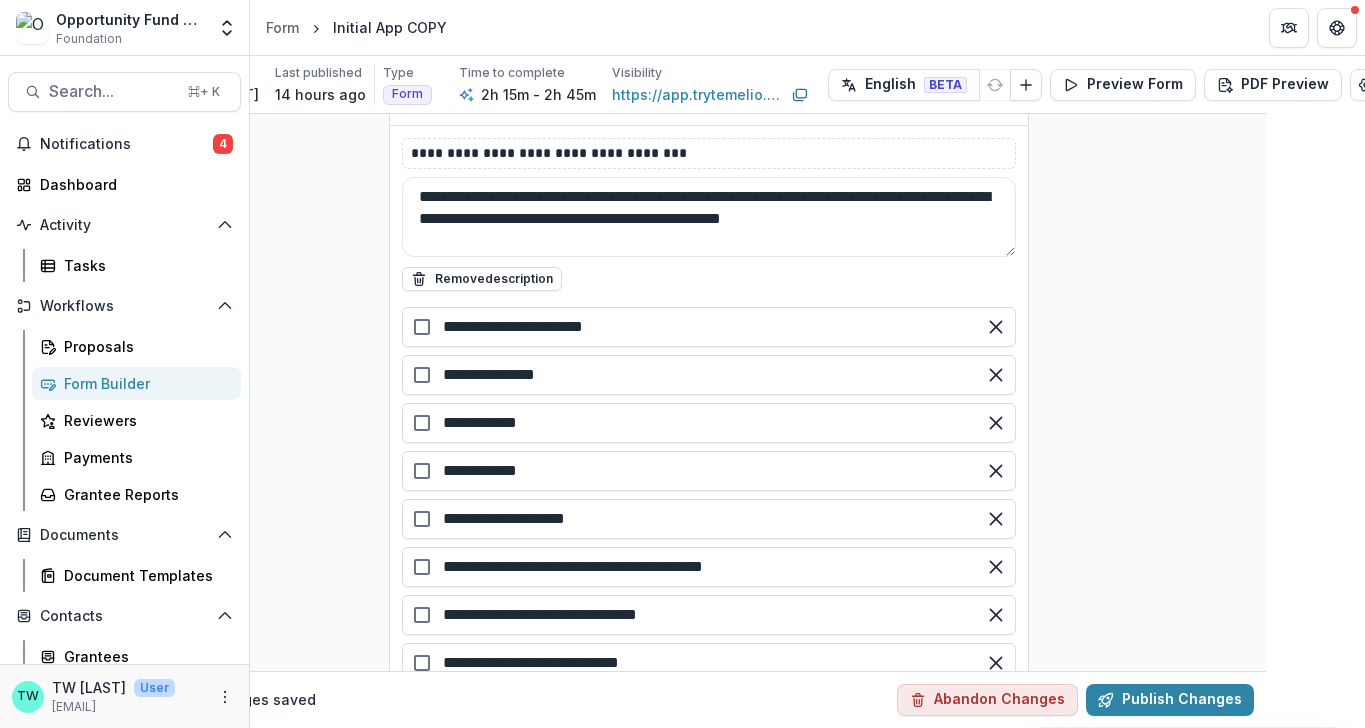 scroll, scrollTop: 9161, scrollLeft: 99, axis: both 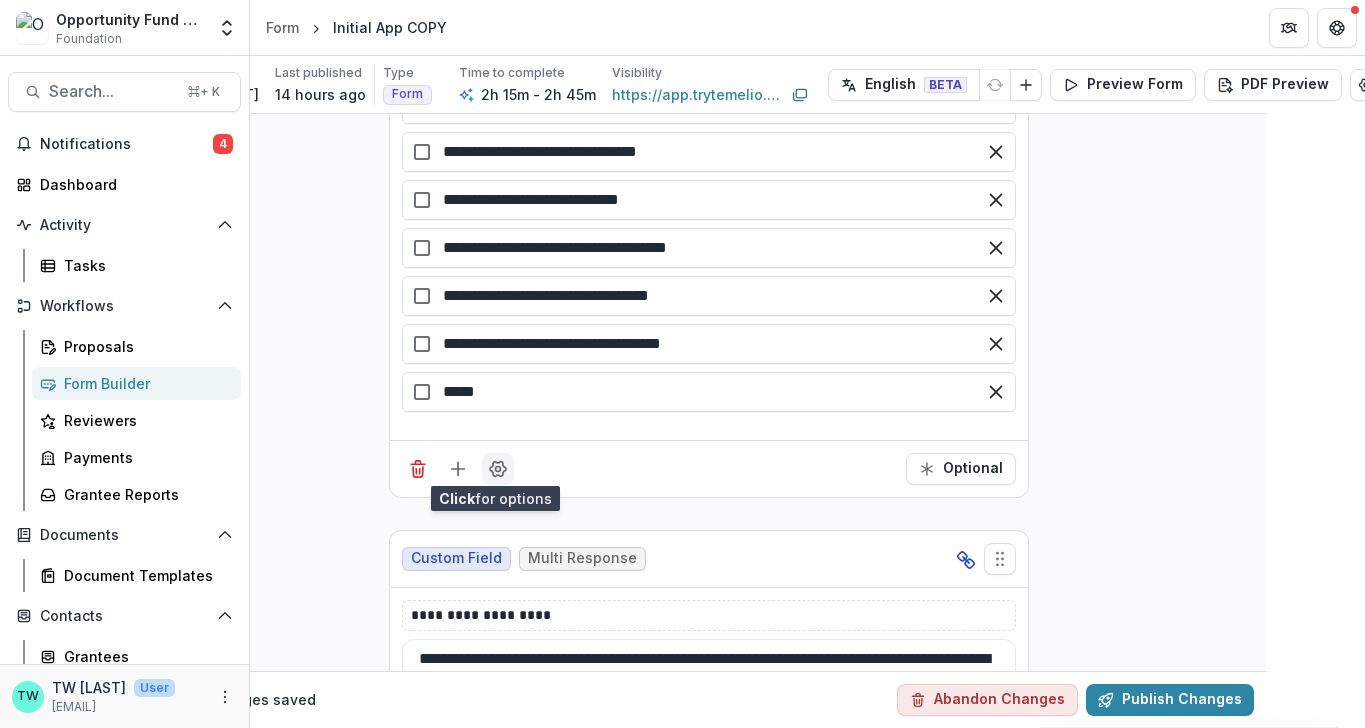 click 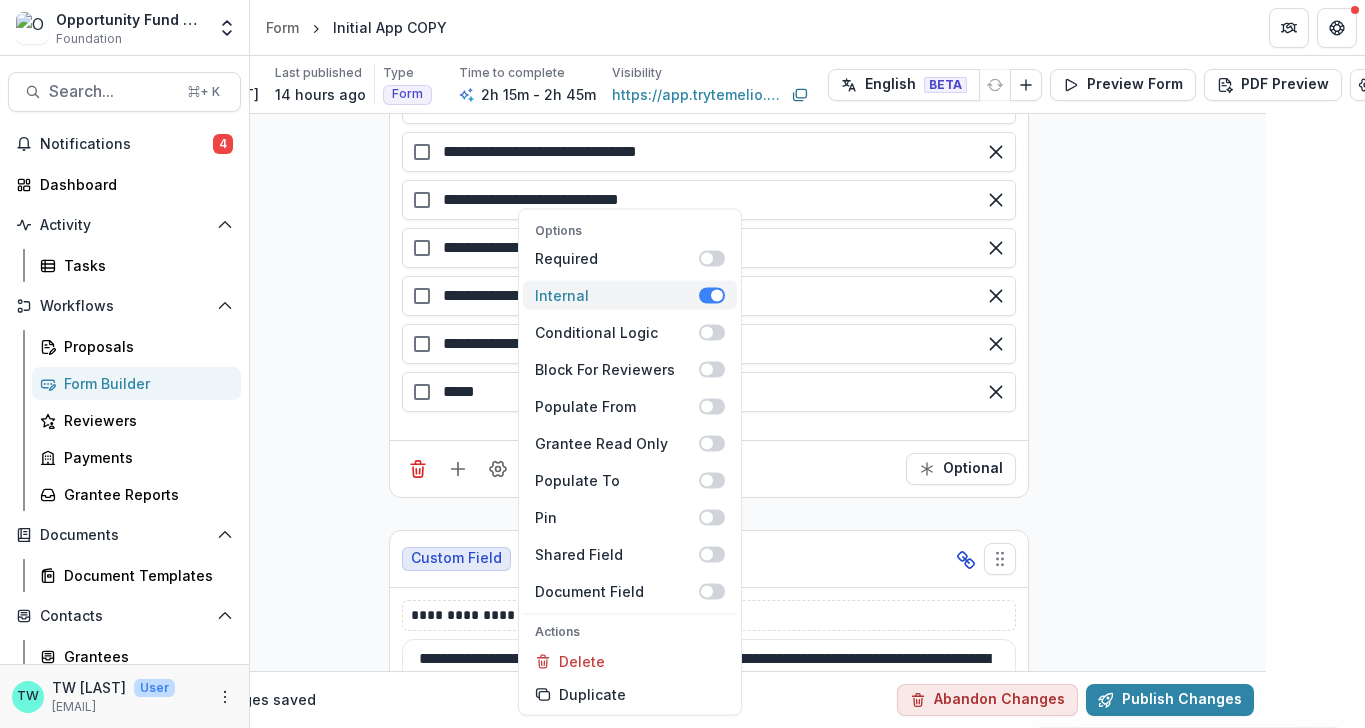 click at bounding box center [712, 295] 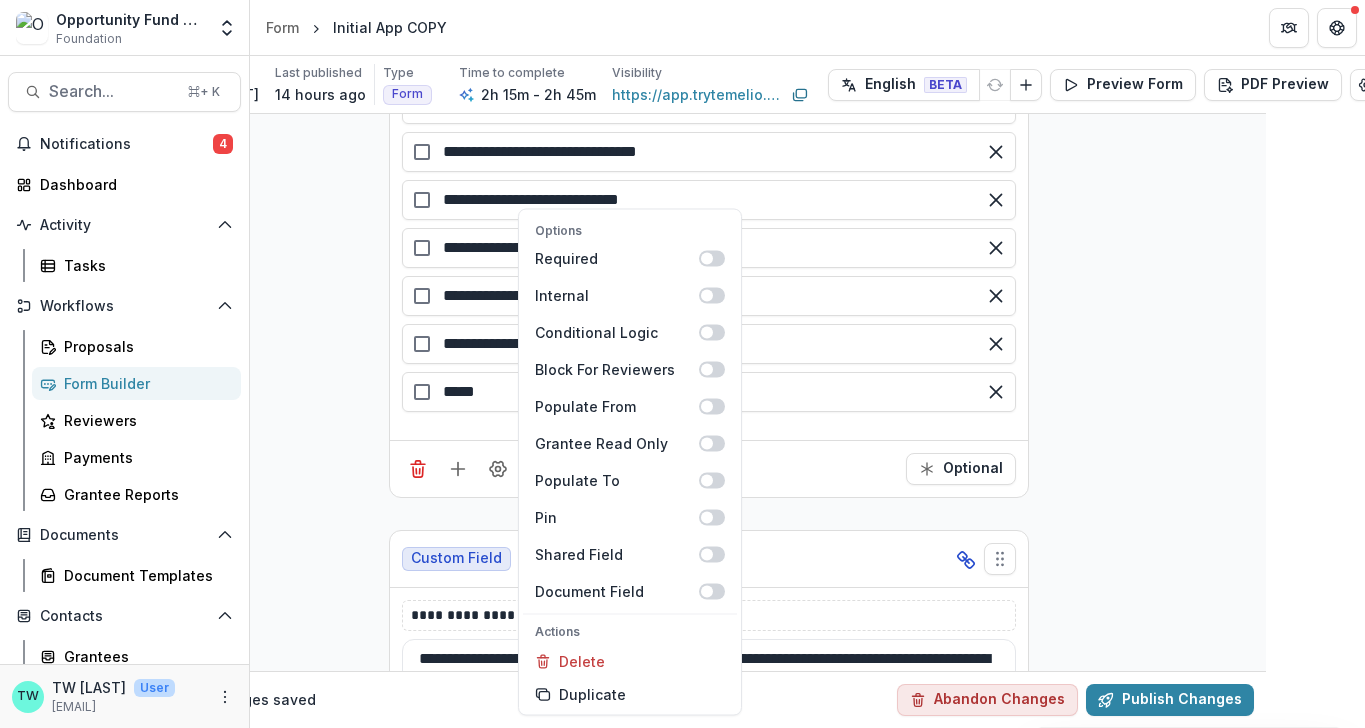 click on "**********" at bounding box center (709, 6989) 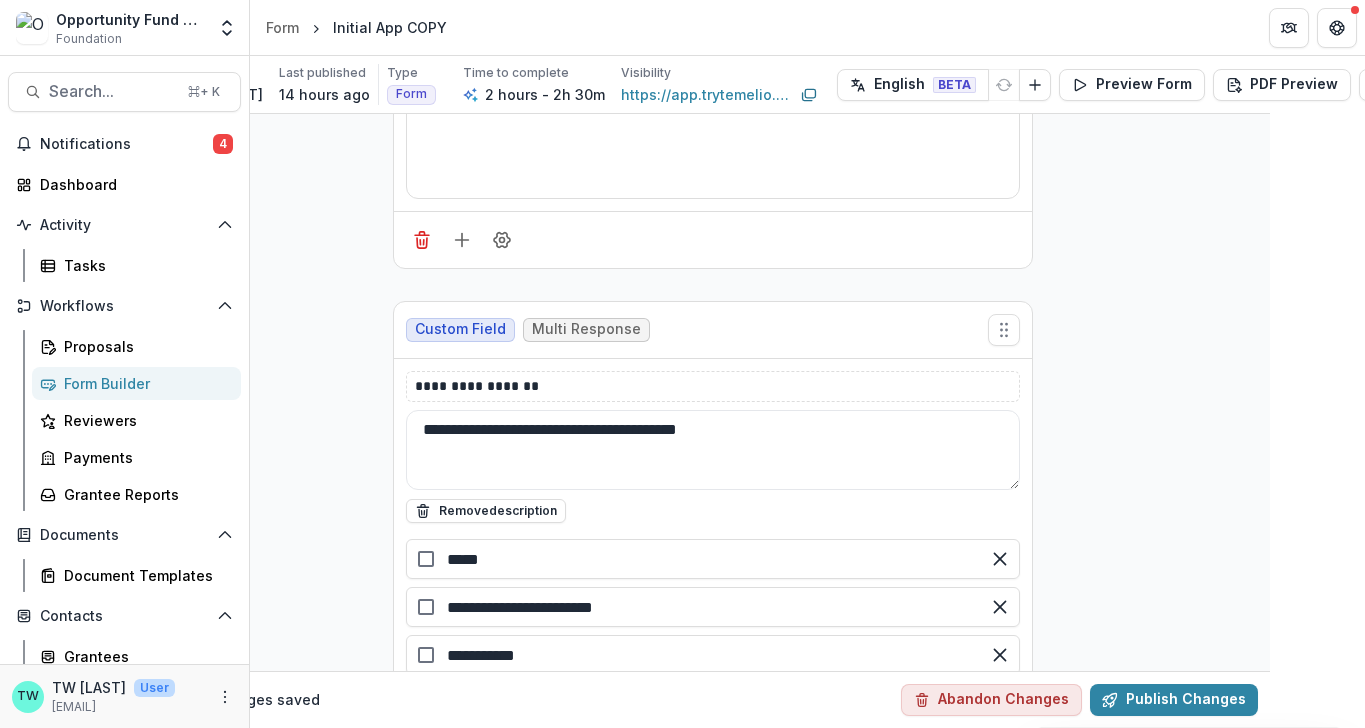 scroll, scrollTop: 8016, scrollLeft: 95, axis: both 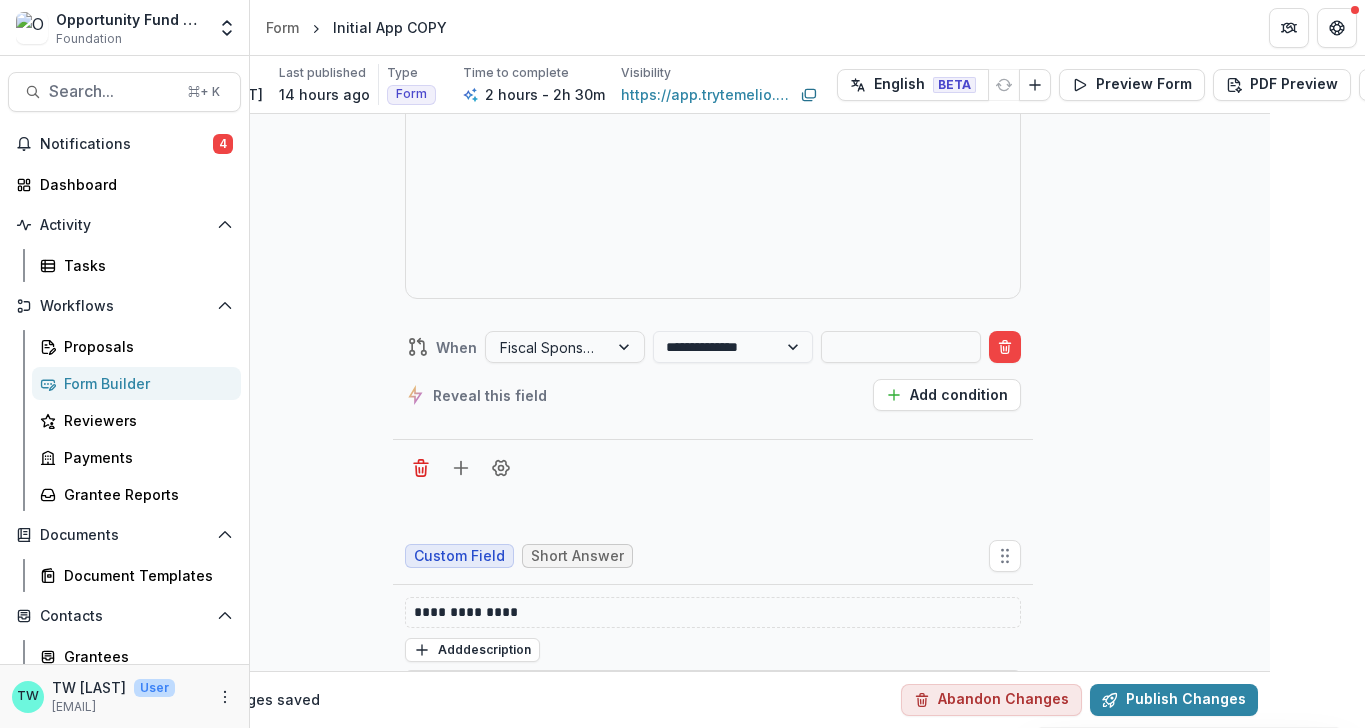drag, startPoint x: 997, startPoint y: 328, endPoint x: 1138, endPoint y: 21, distance: 337.83133 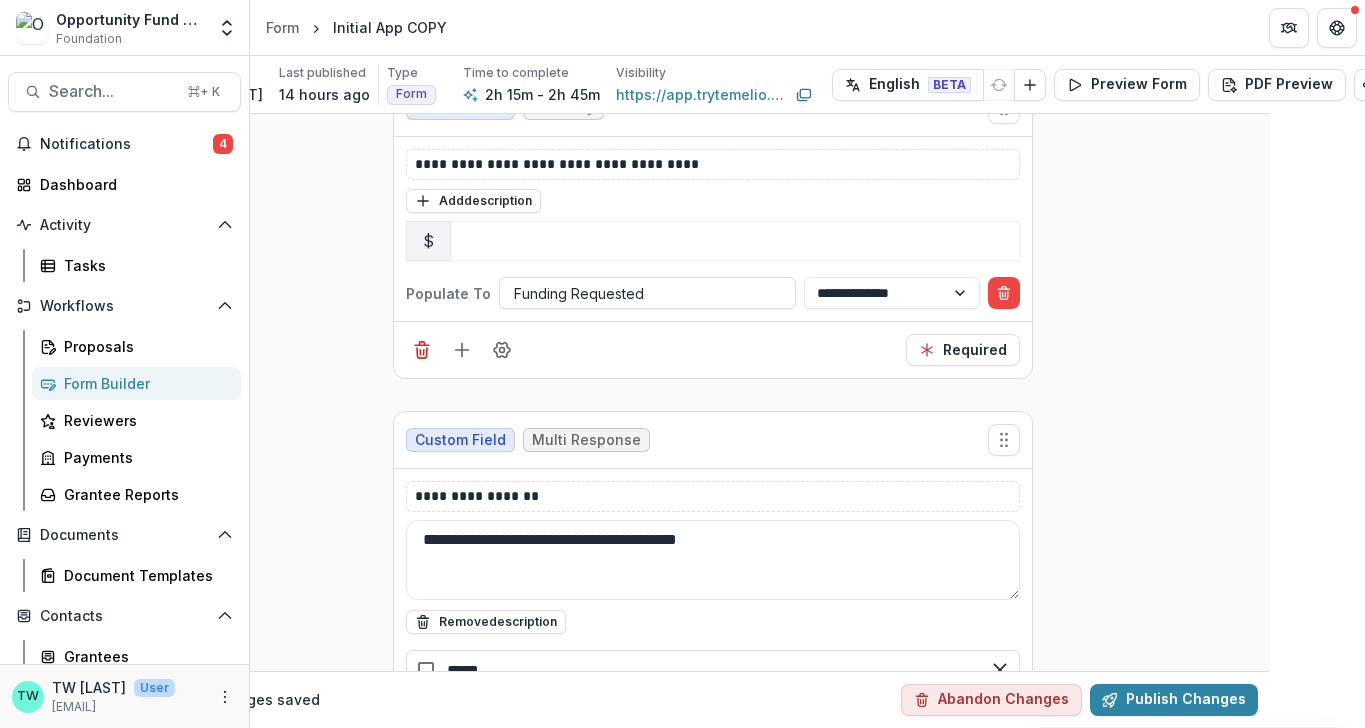 scroll, scrollTop: 3917, scrollLeft: 95, axis: both 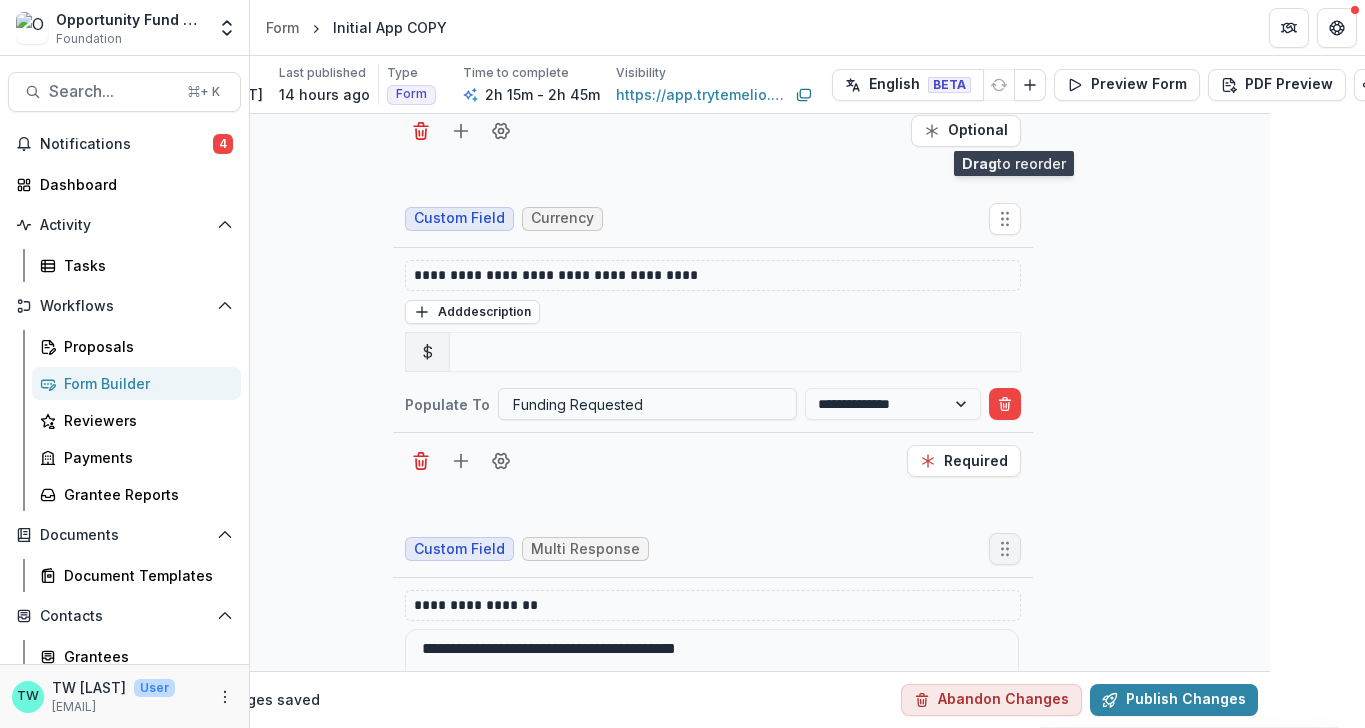 drag, startPoint x: 1003, startPoint y: 393, endPoint x: 1016, endPoint y: 125, distance: 268.31512 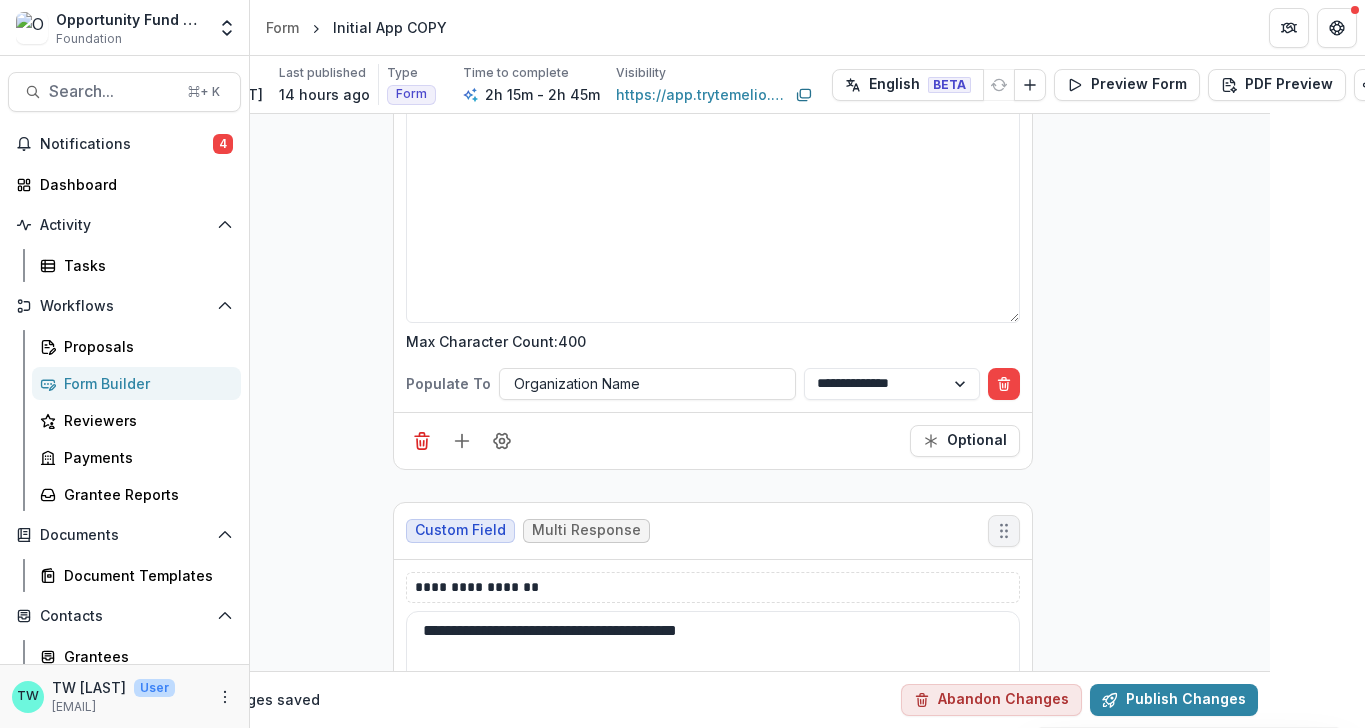 scroll, scrollTop: 3461, scrollLeft: 95, axis: both 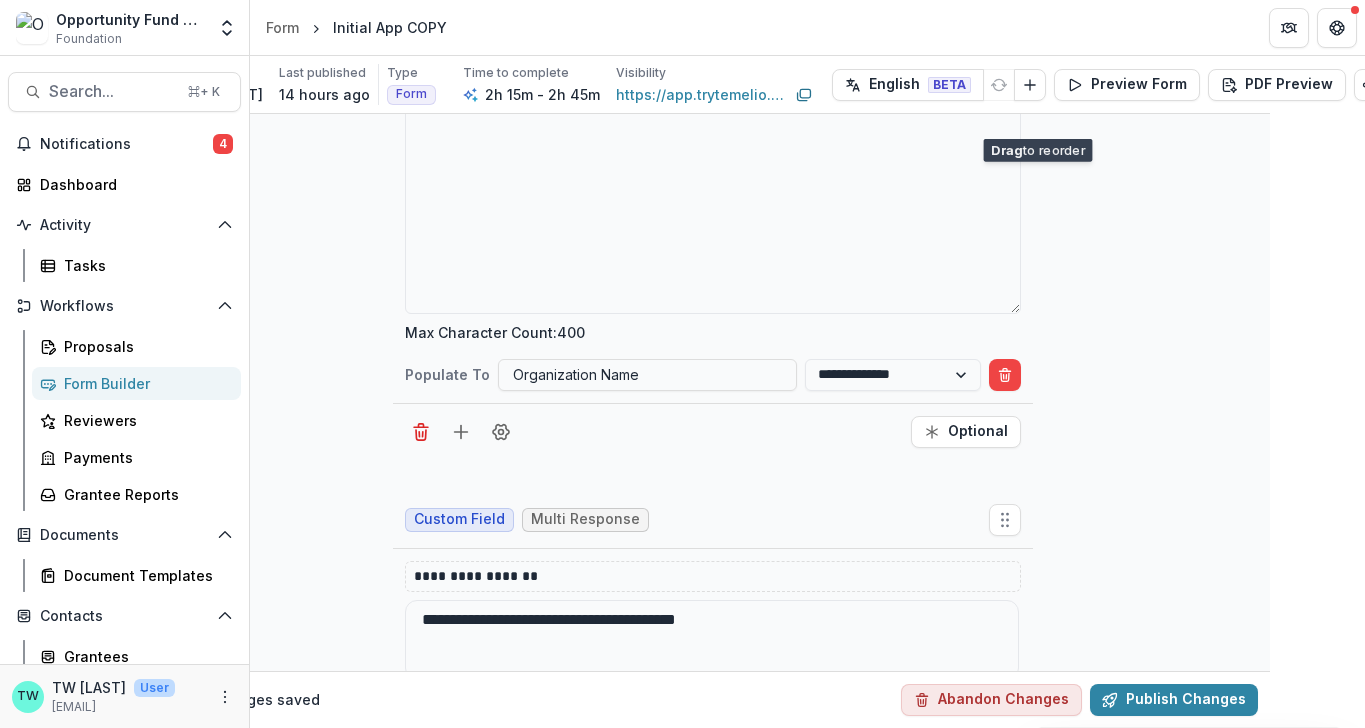 drag, startPoint x: 1005, startPoint y: 518, endPoint x: 1041, endPoint y: 108, distance: 411.57745 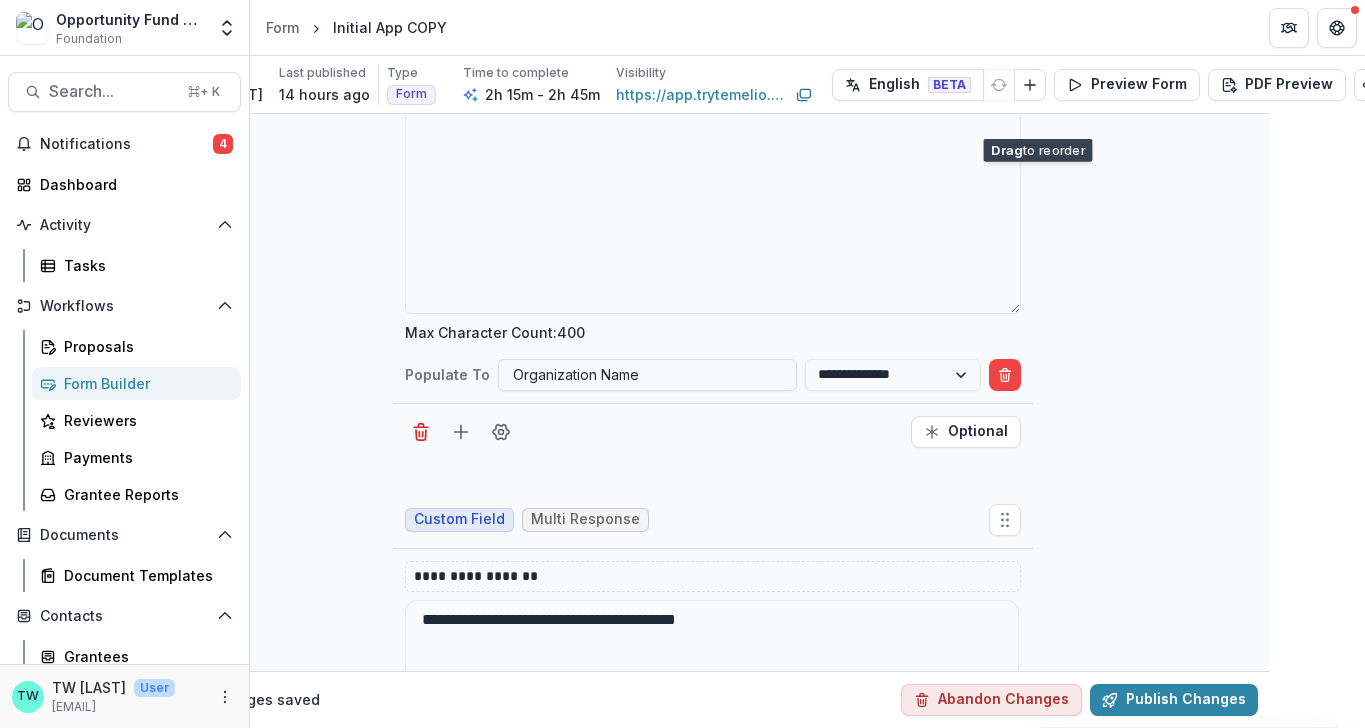 click on "**********" at bounding box center (712, 12892) 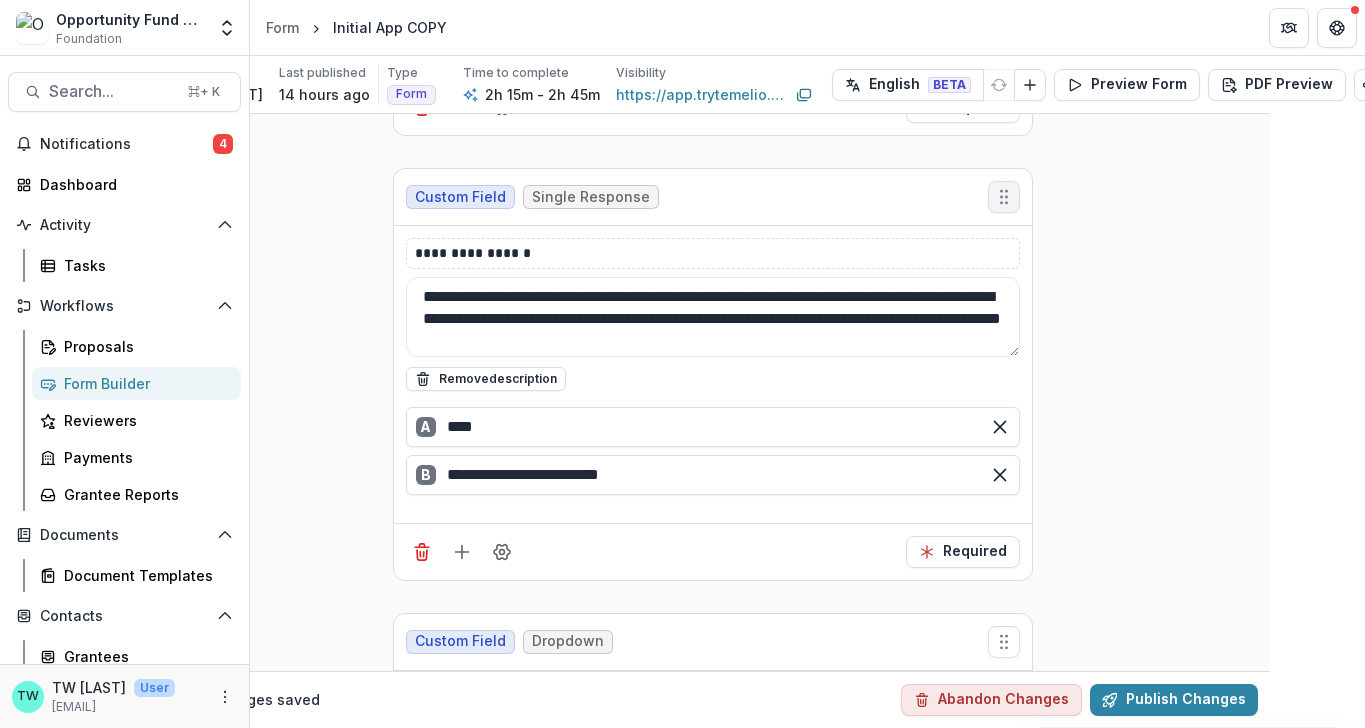 scroll, scrollTop: 1474, scrollLeft: 95, axis: both 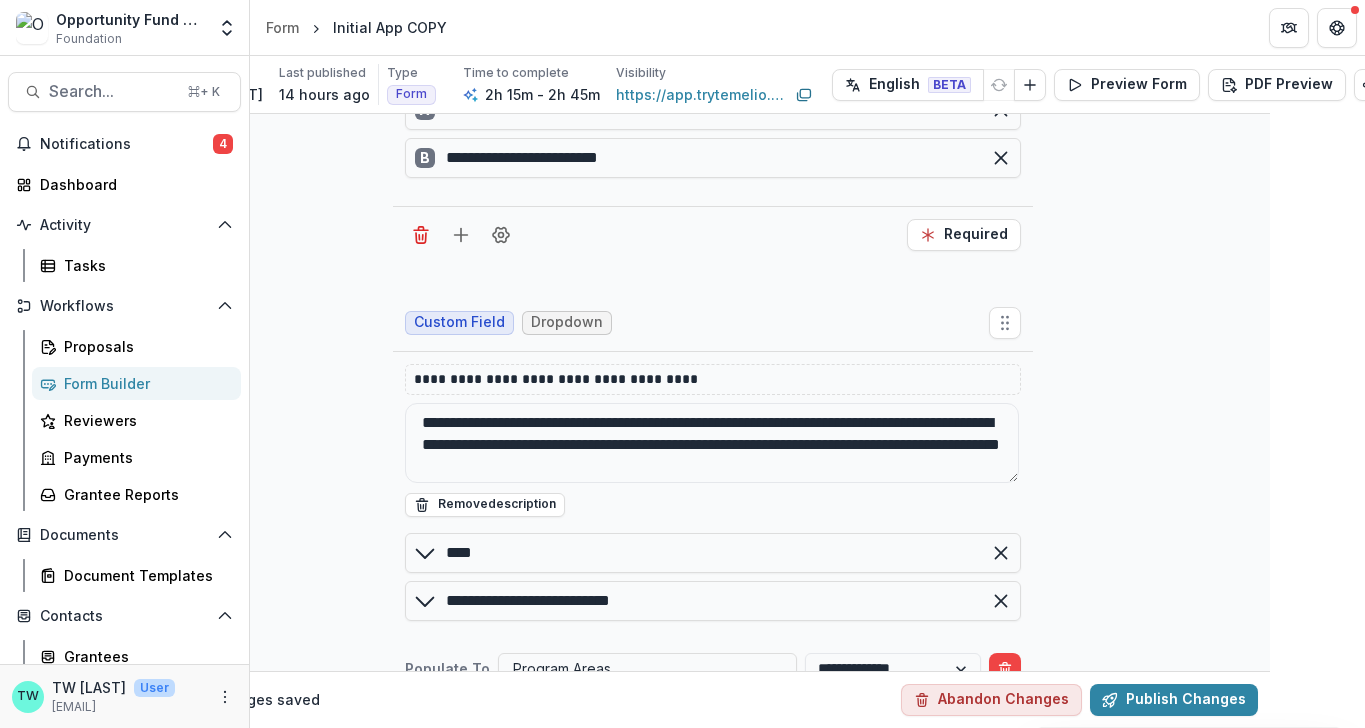 drag, startPoint x: 999, startPoint y: 262, endPoint x: 1067, endPoint y: 511, distance: 258.1182 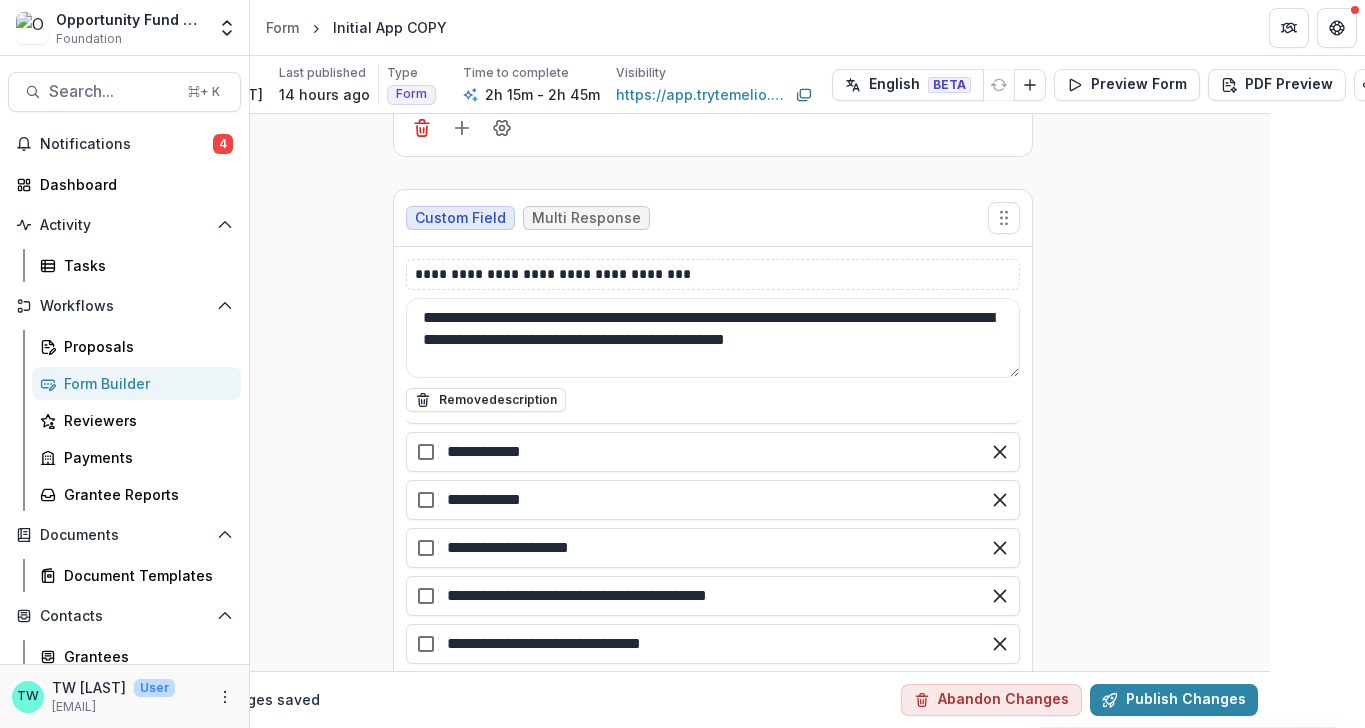 scroll, scrollTop: 8903, scrollLeft: 95, axis: both 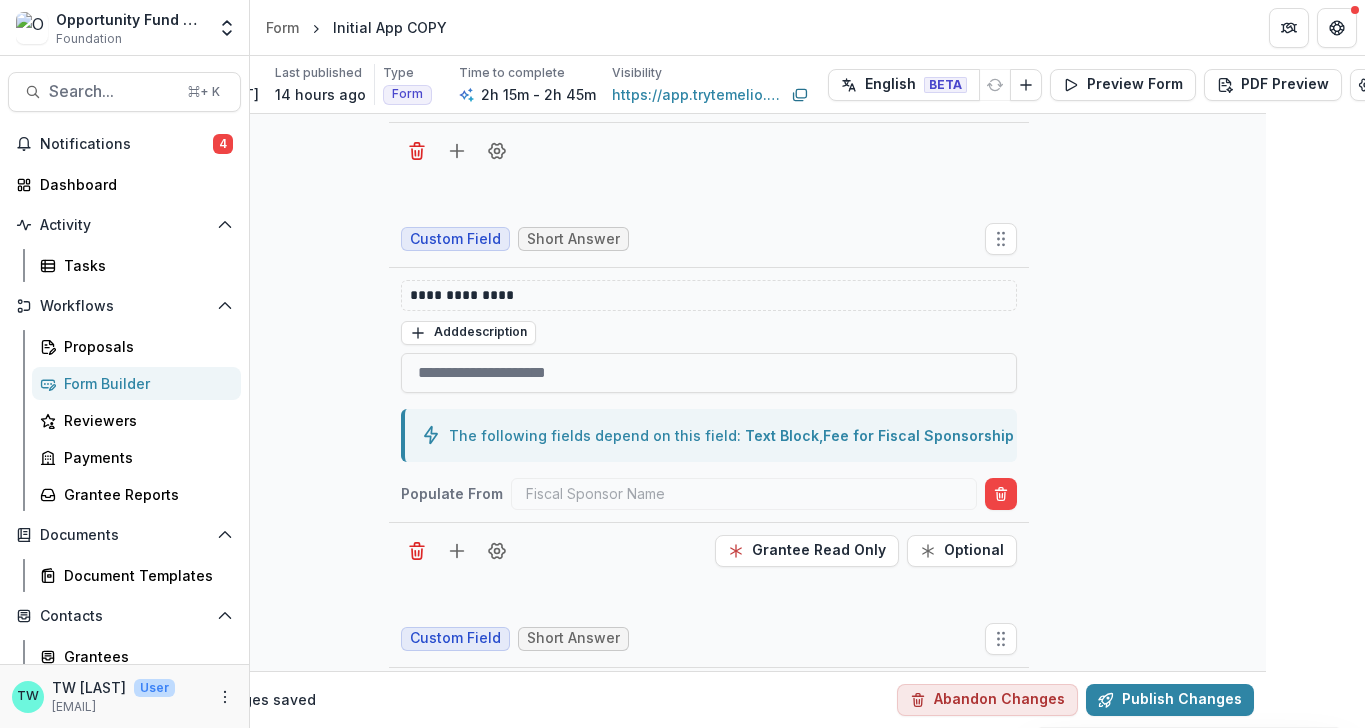 drag, startPoint x: 999, startPoint y: 219, endPoint x: 1228, endPoint y: 26, distance: 299.48288 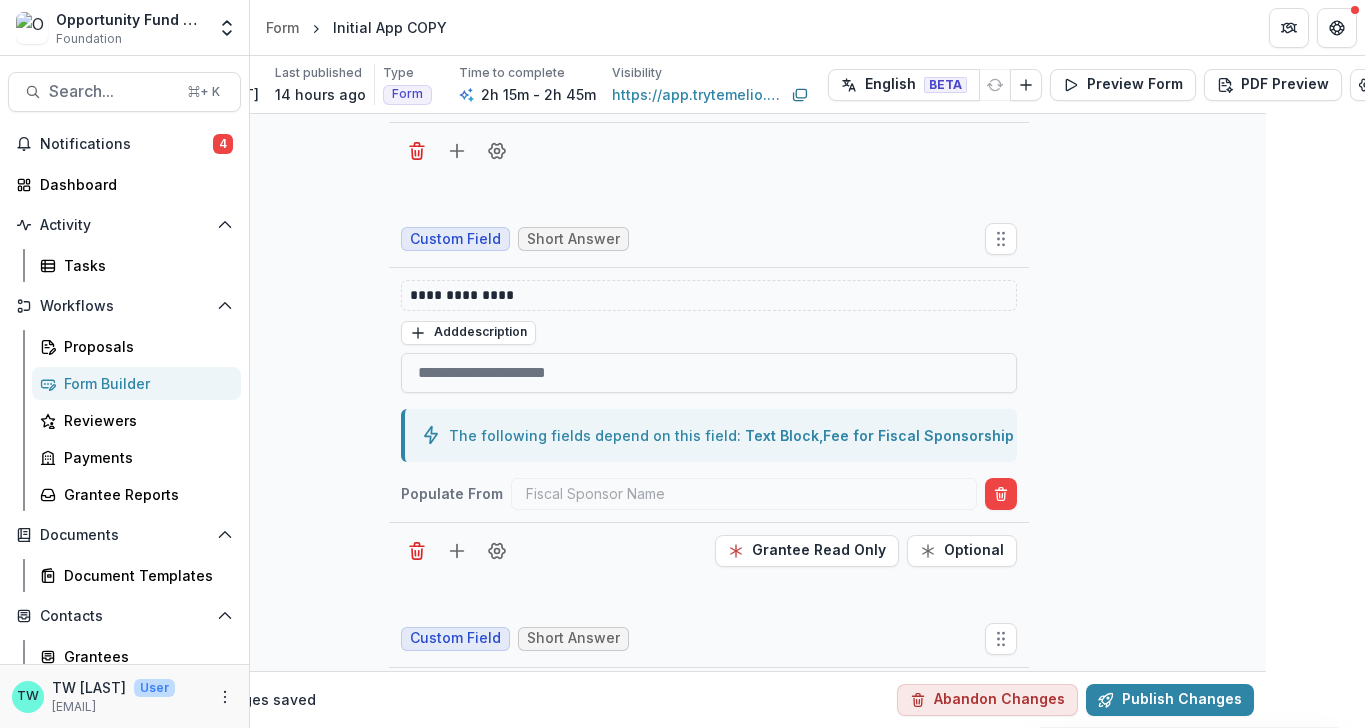 select on "**********" 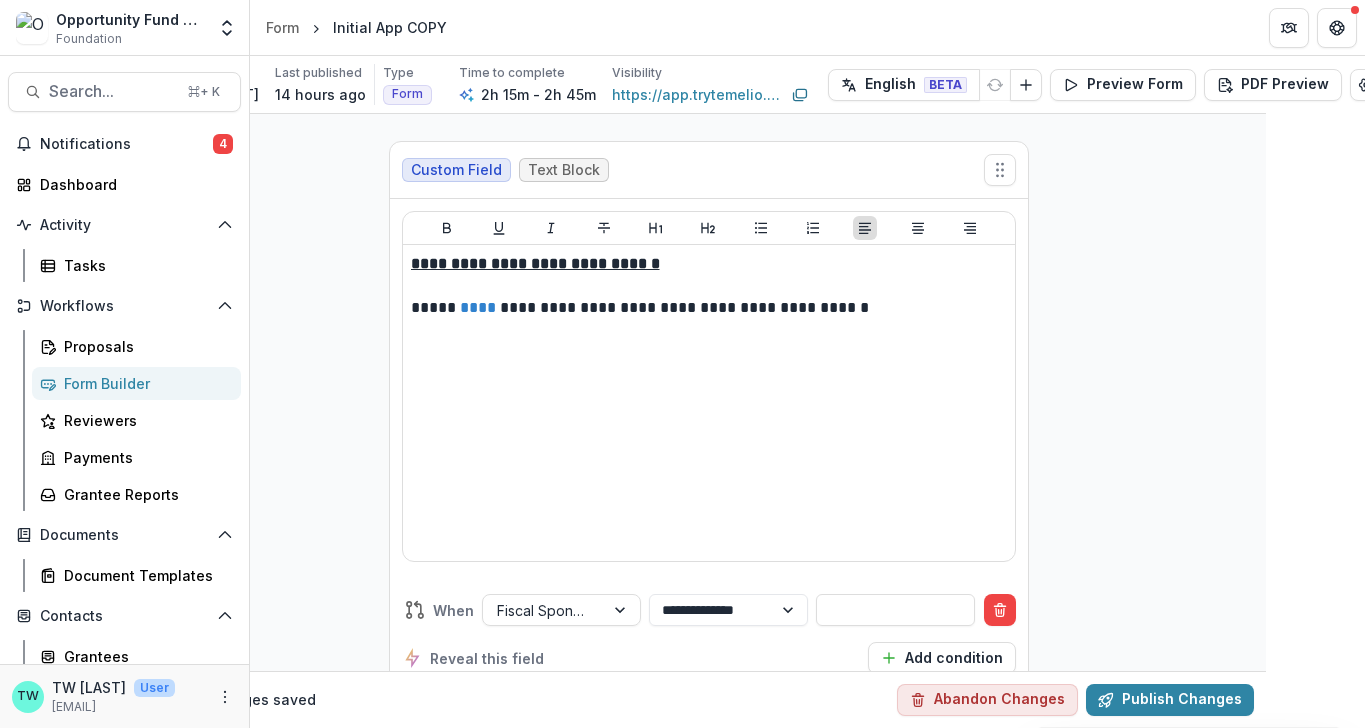 scroll, scrollTop: 5327, scrollLeft: 99, axis: both 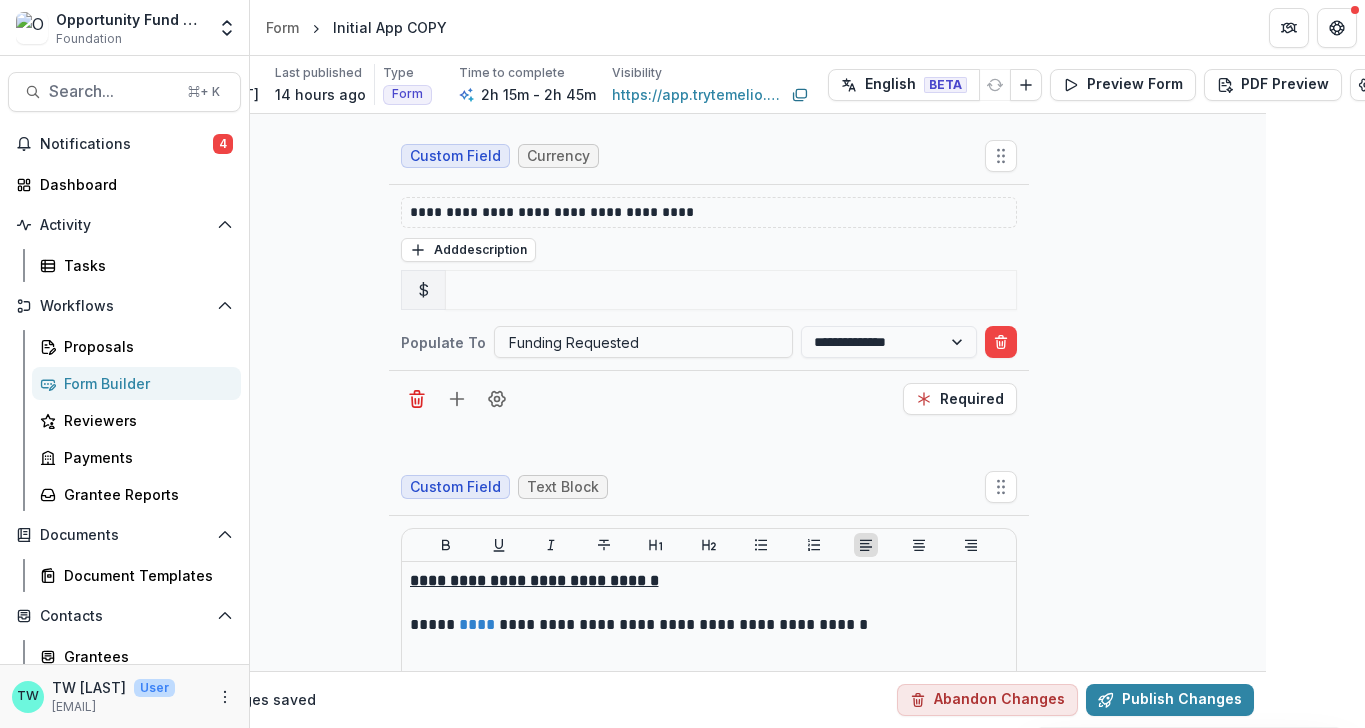 drag, startPoint x: 997, startPoint y: 413, endPoint x: 1171, endPoint y: 36, distance: 415.2168 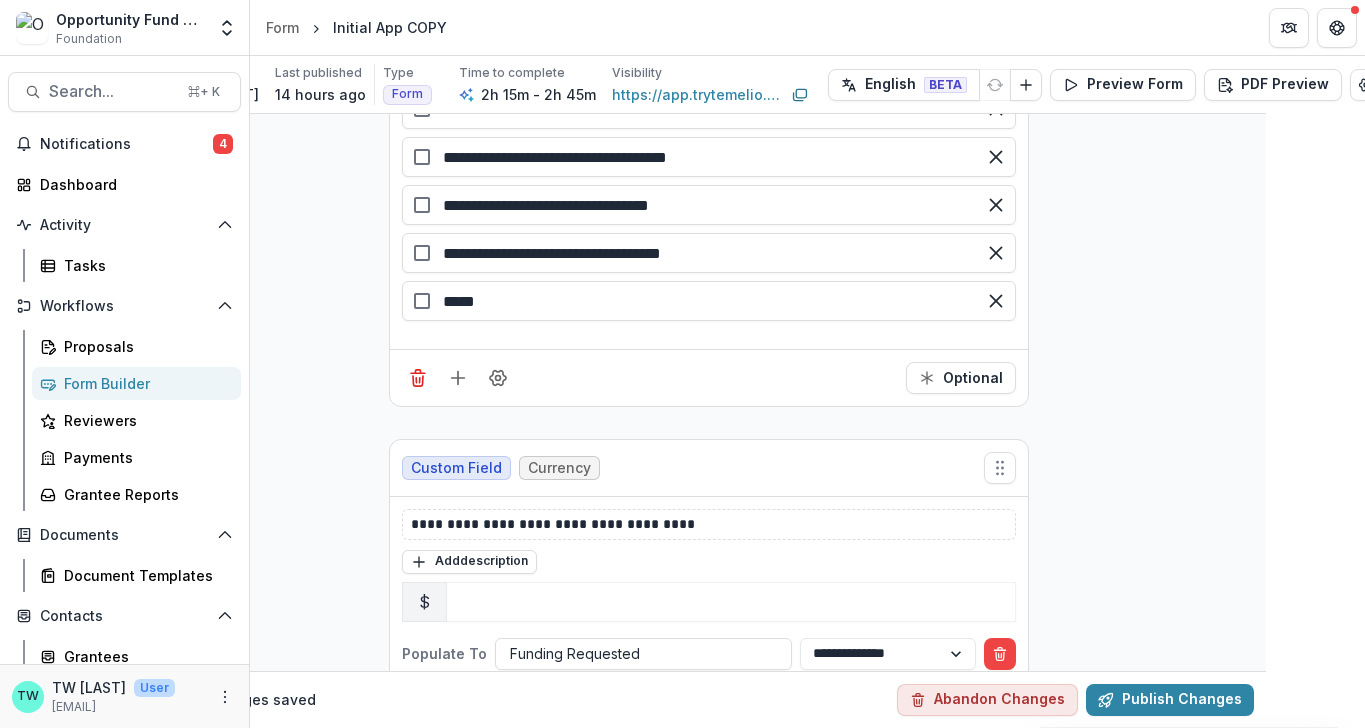 scroll, scrollTop: 5018, scrollLeft: 99, axis: both 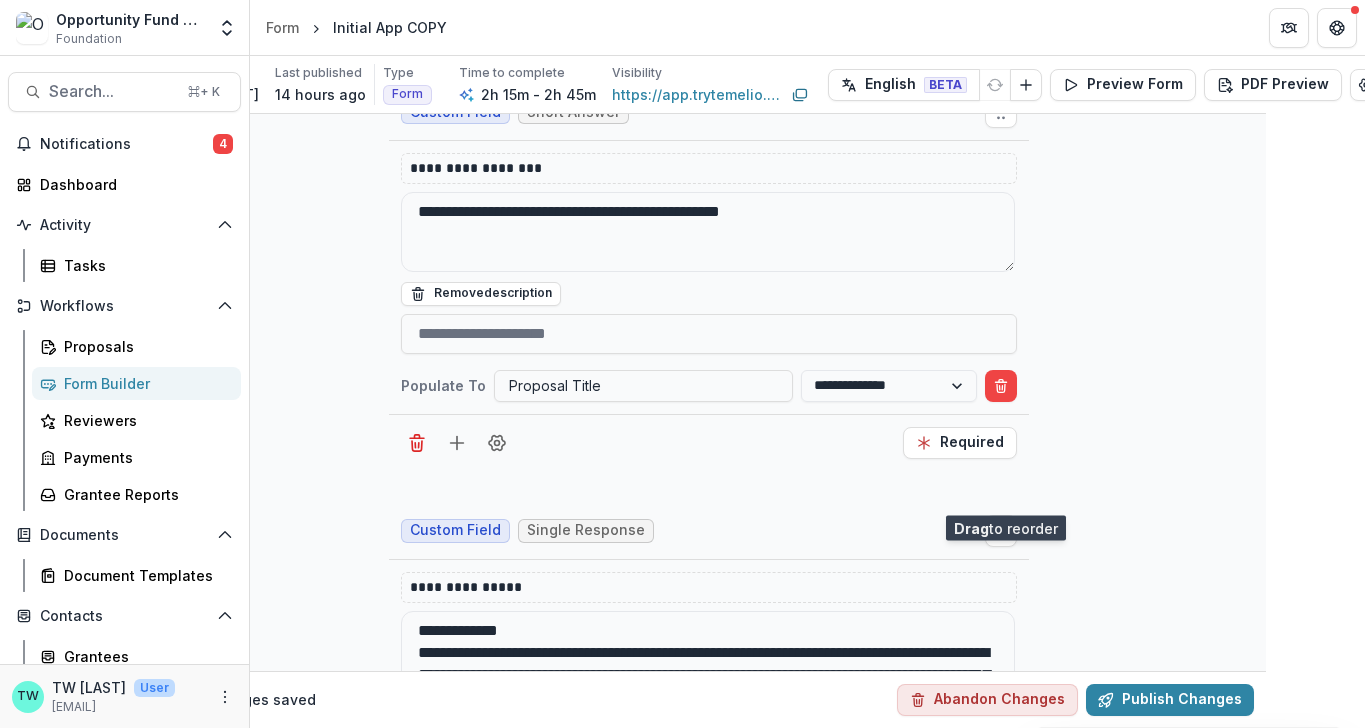 drag, startPoint x: 995, startPoint y: 361, endPoint x: 1004, endPoint y: 499, distance: 138.29317 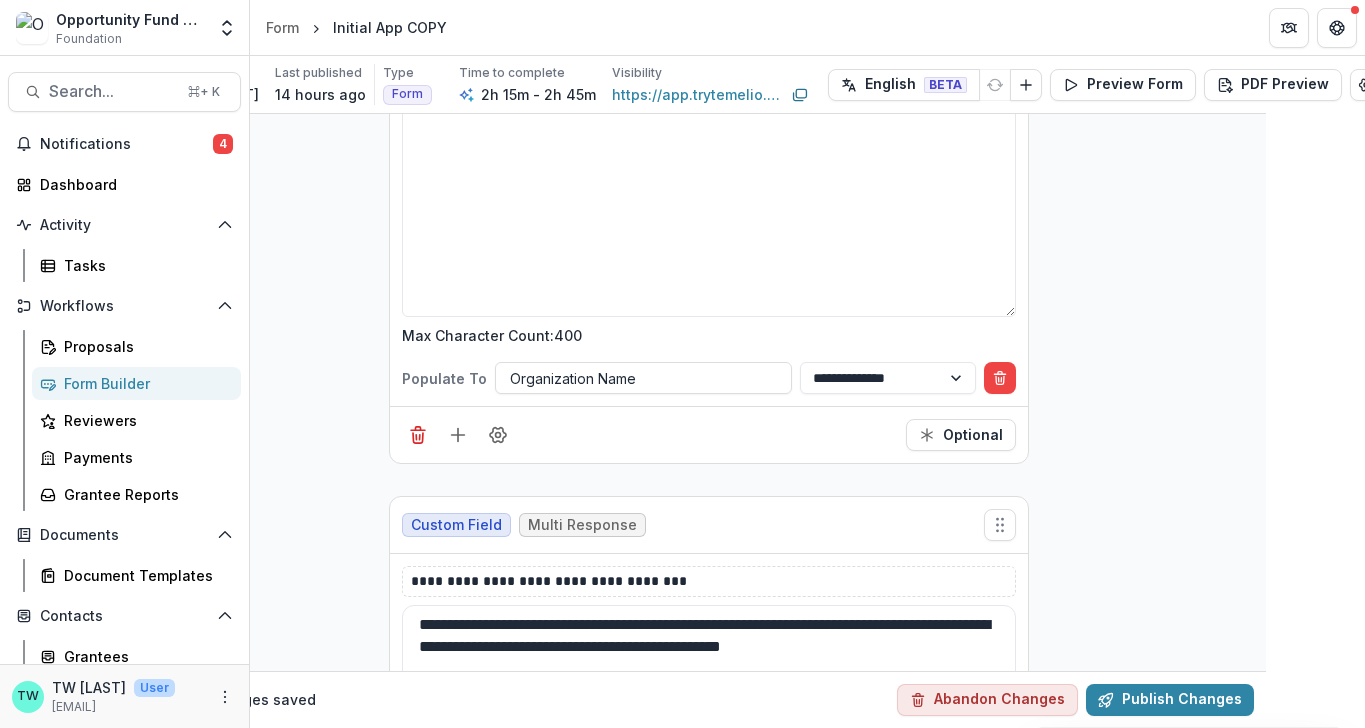 scroll, scrollTop: 4540, scrollLeft: 99, axis: both 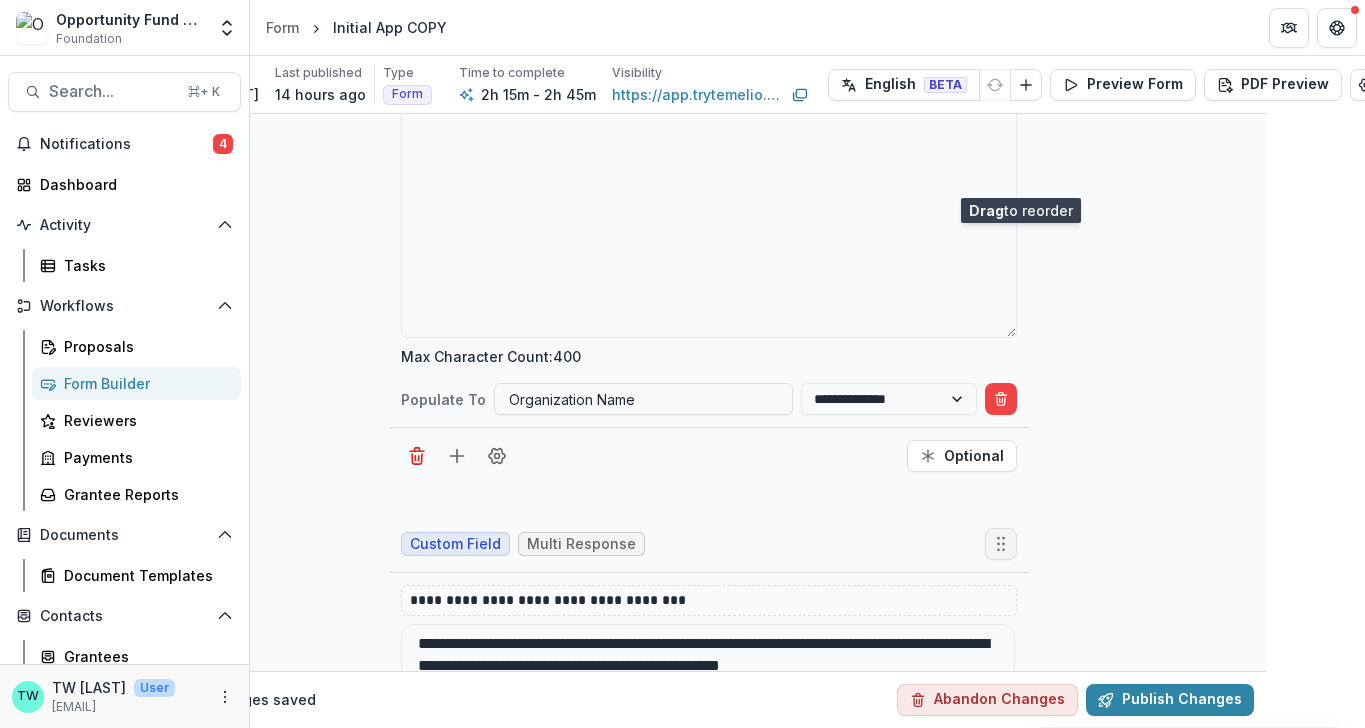 drag, startPoint x: 999, startPoint y: 546, endPoint x: 1023, endPoint y: 167, distance: 379.75912 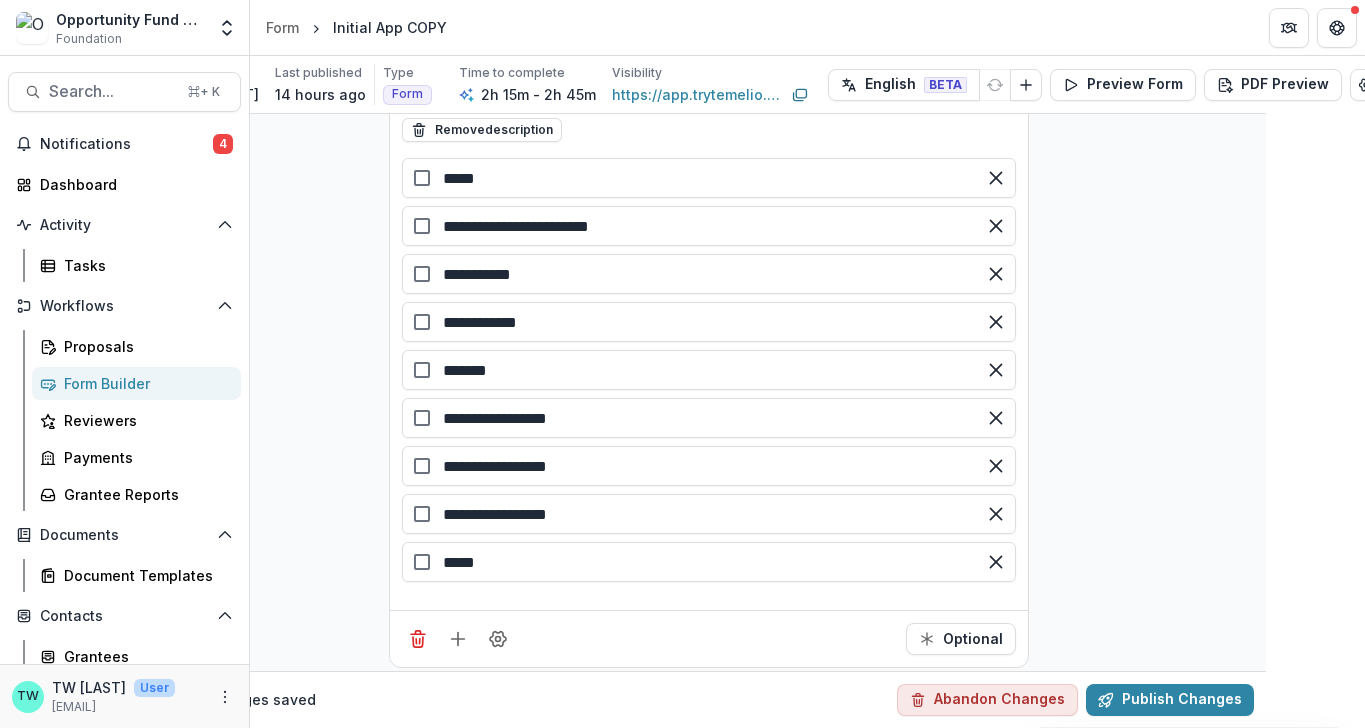 scroll, scrollTop: 3724, scrollLeft: 99, axis: both 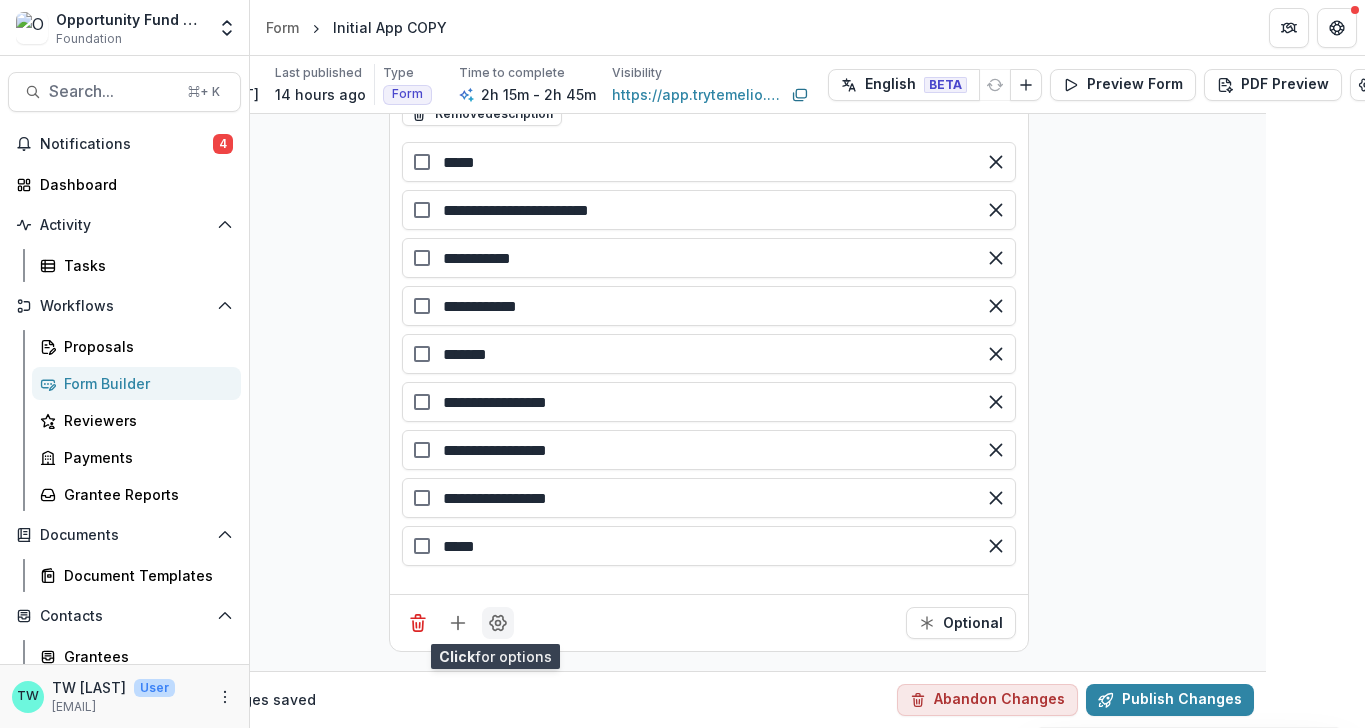 click 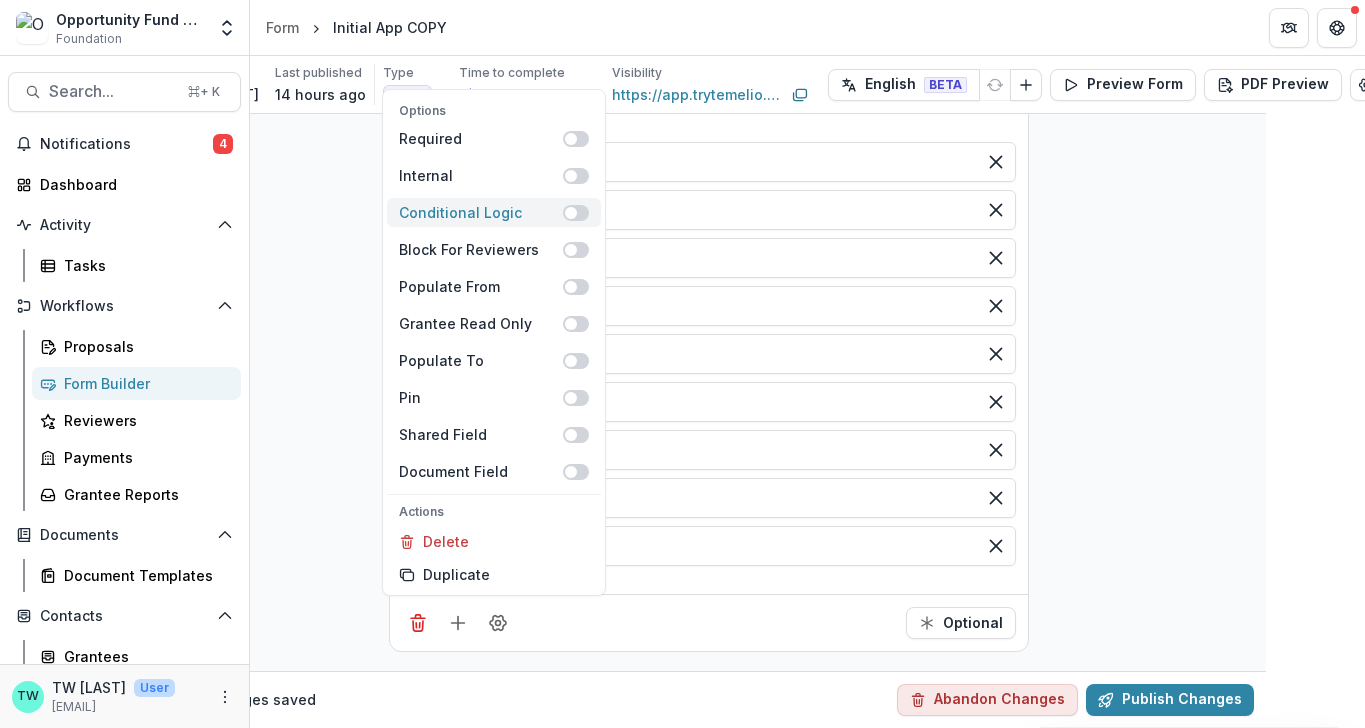 click at bounding box center [576, 213] 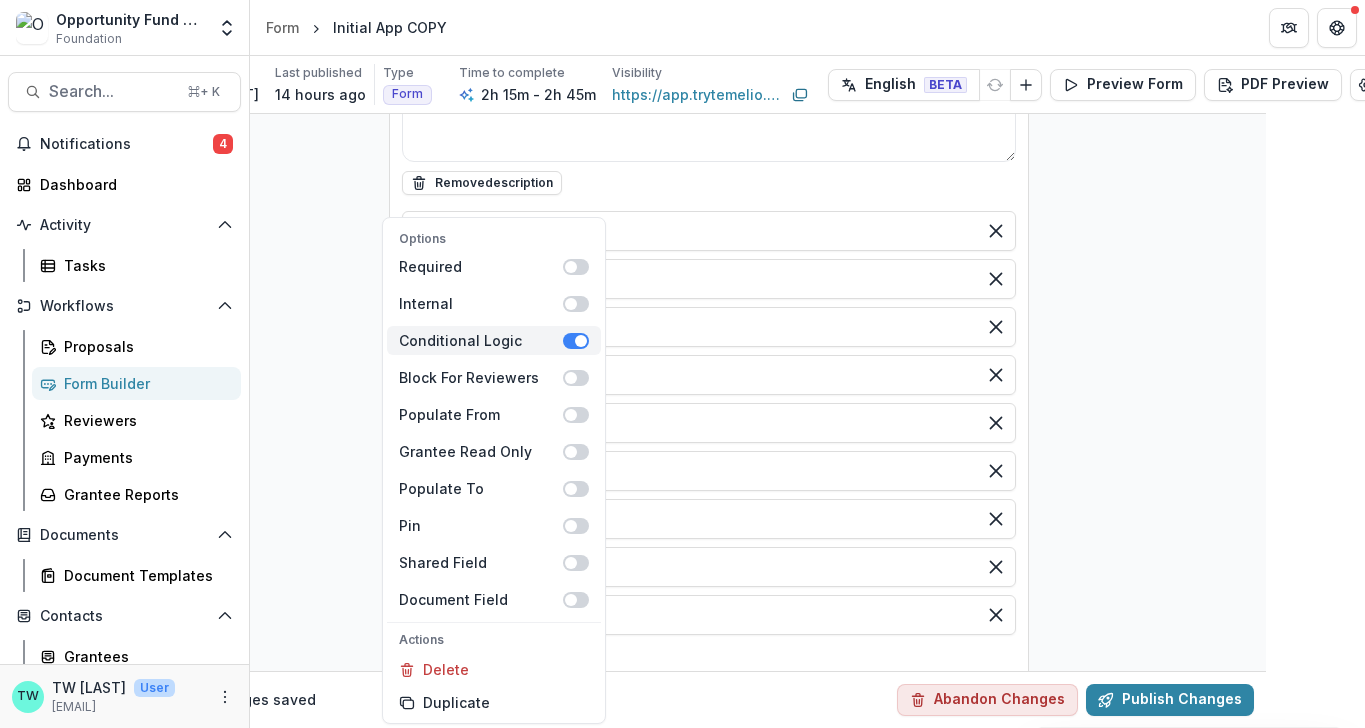 scroll, scrollTop: 3793, scrollLeft: 99, axis: both 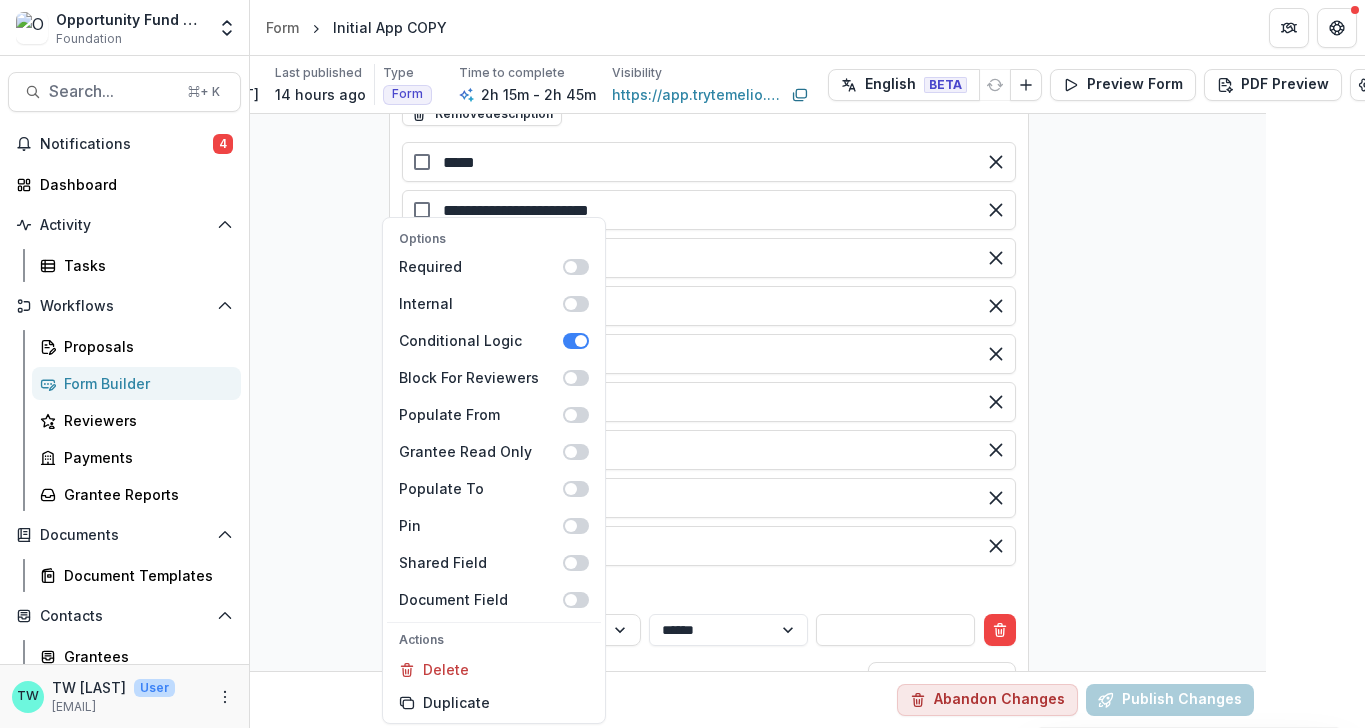 click on "Loading... Saving... Abandon Changes Publish Changes" at bounding box center [708, 699] 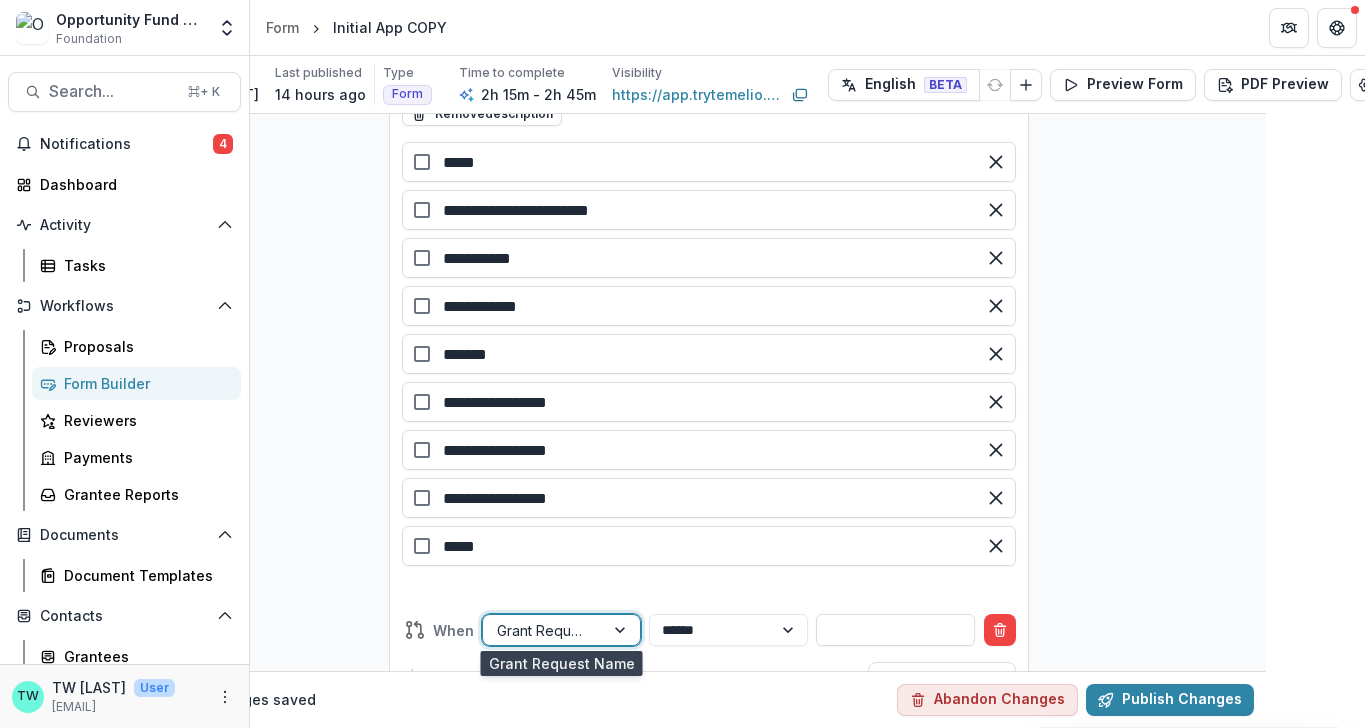 click at bounding box center [622, 630] 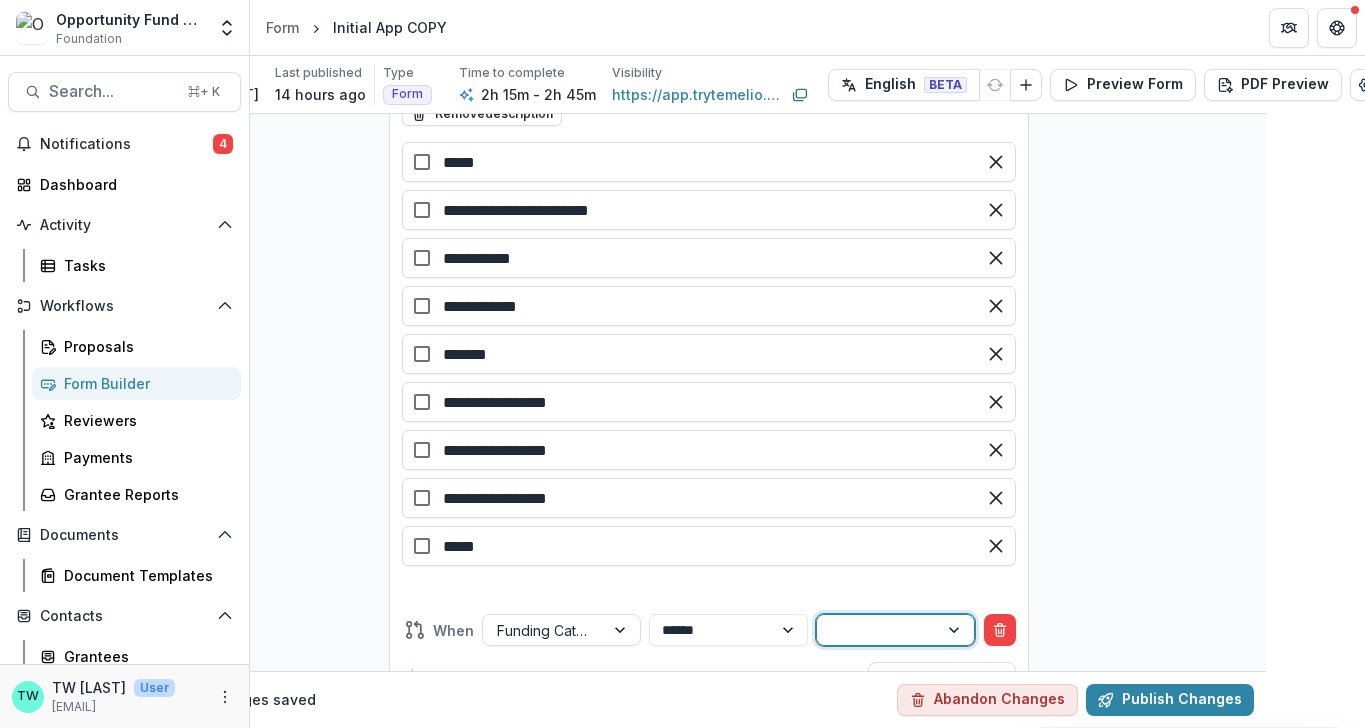 click at bounding box center [877, 630] 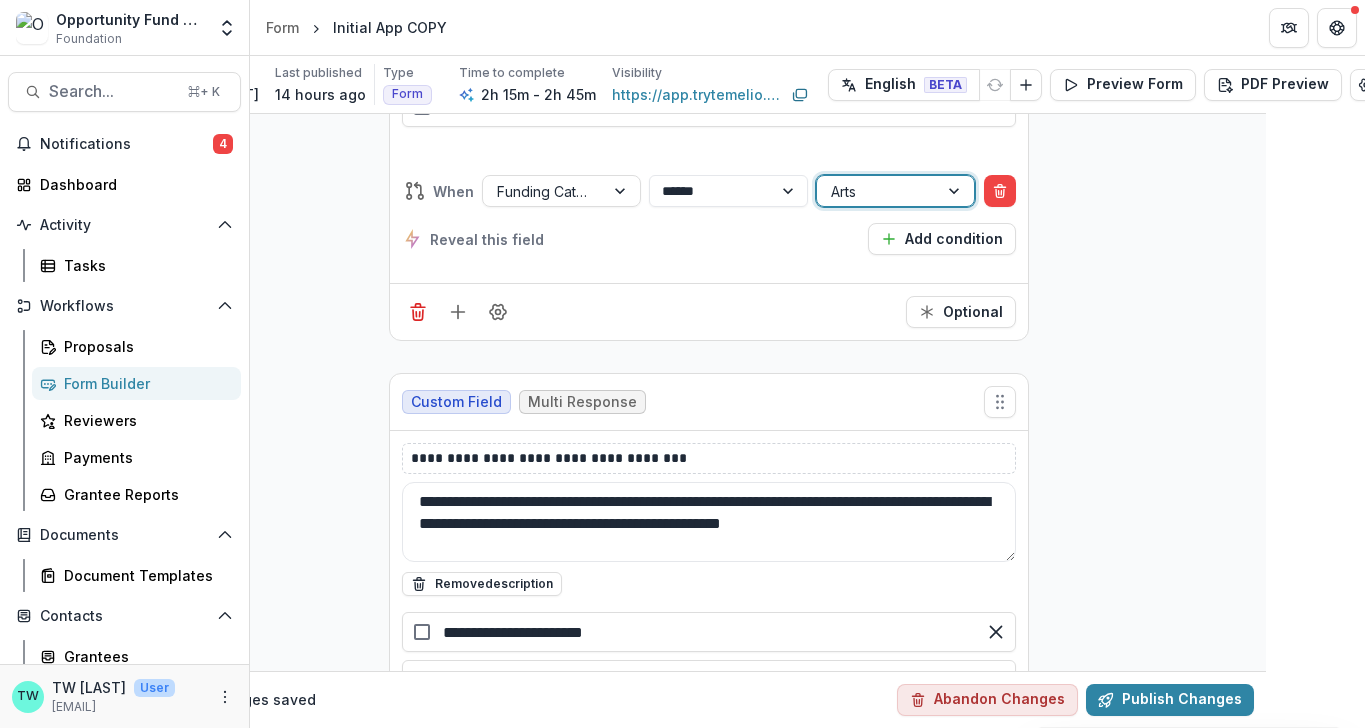 scroll, scrollTop: 4431, scrollLeft: 99, axis: both 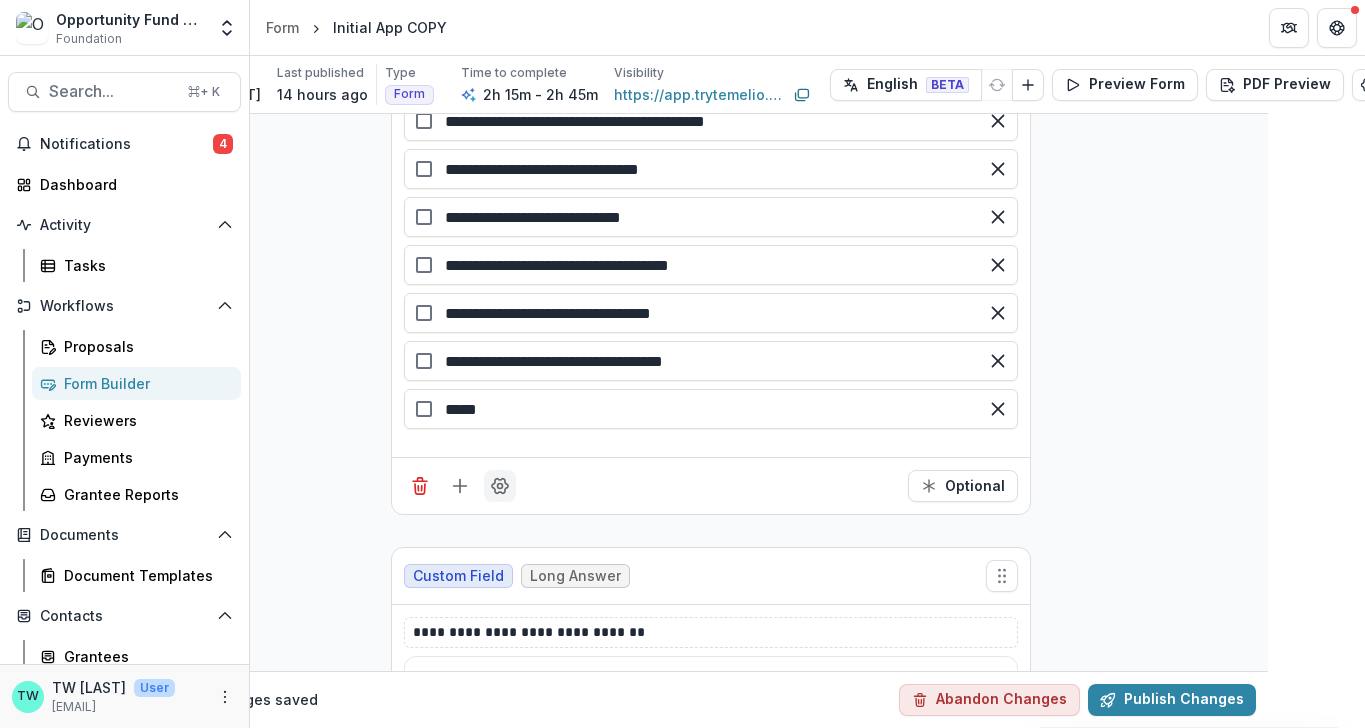 click 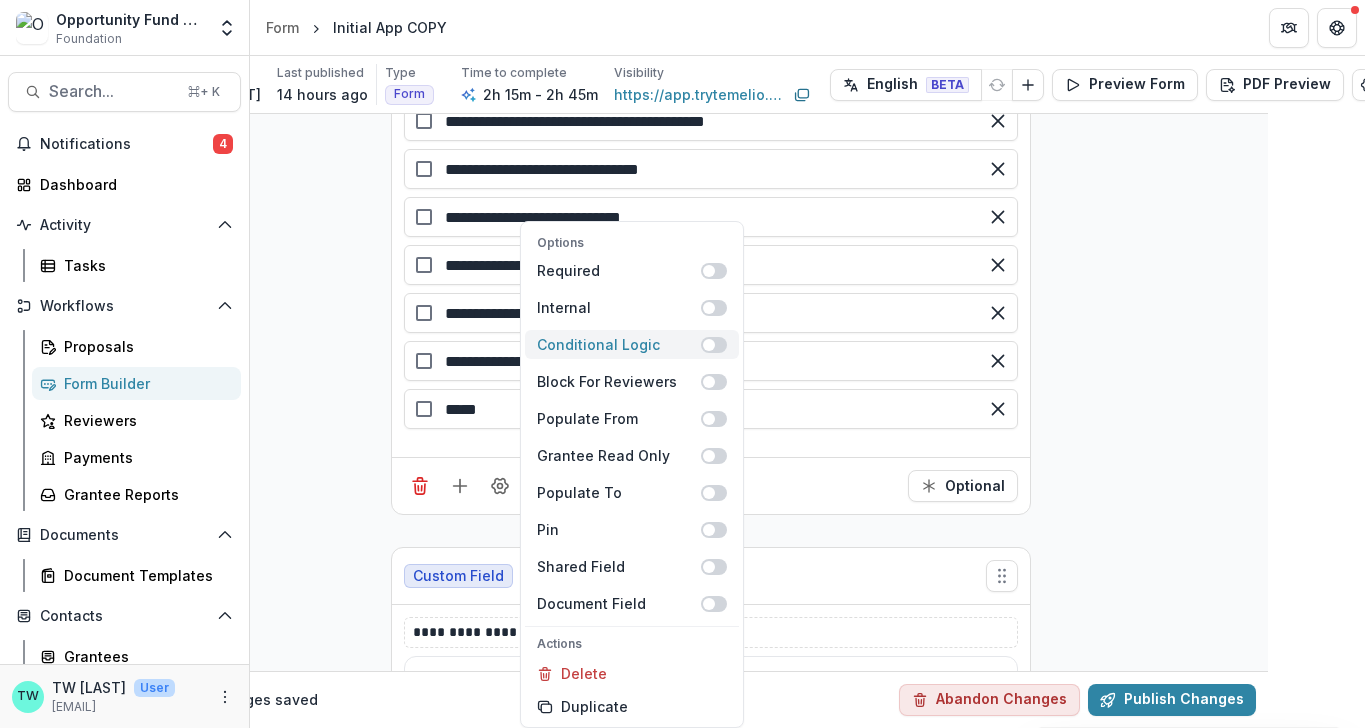 click at bounding box center [714, 345] 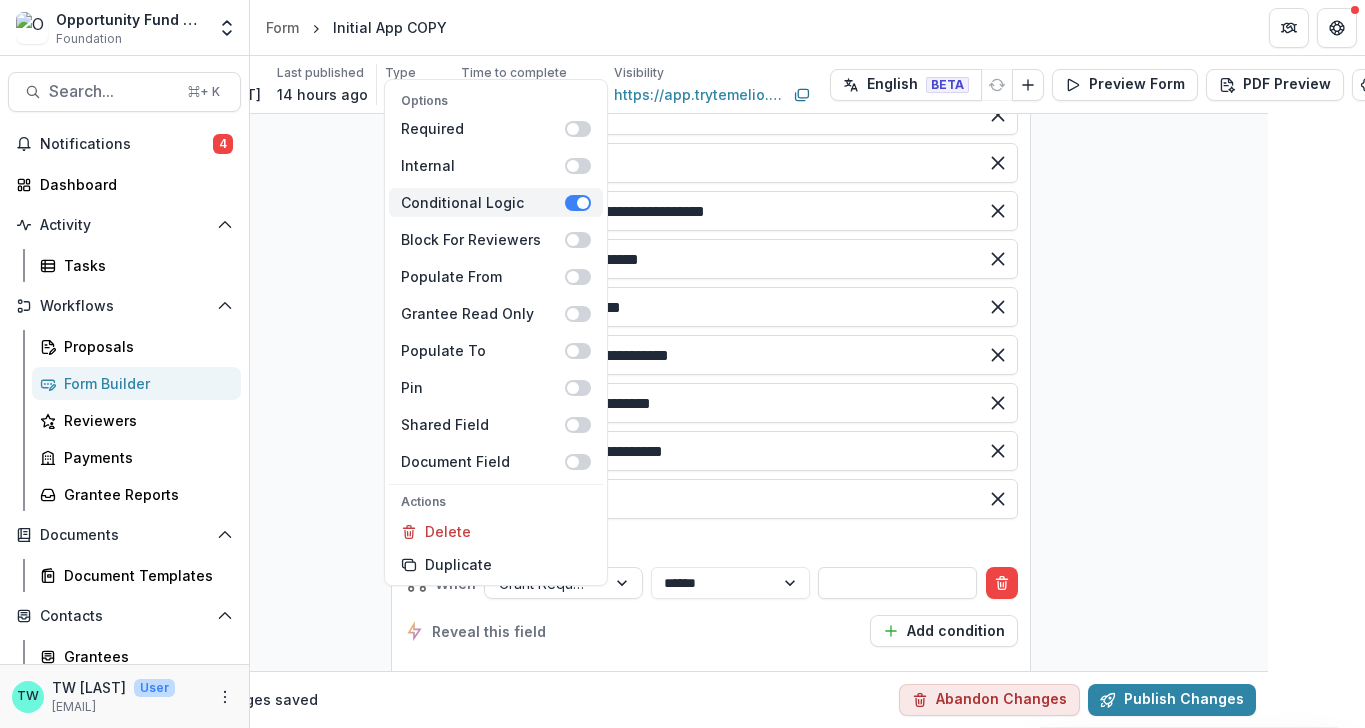 scroll, scrollTop: 4960, scrollLeft: 97, axis: both 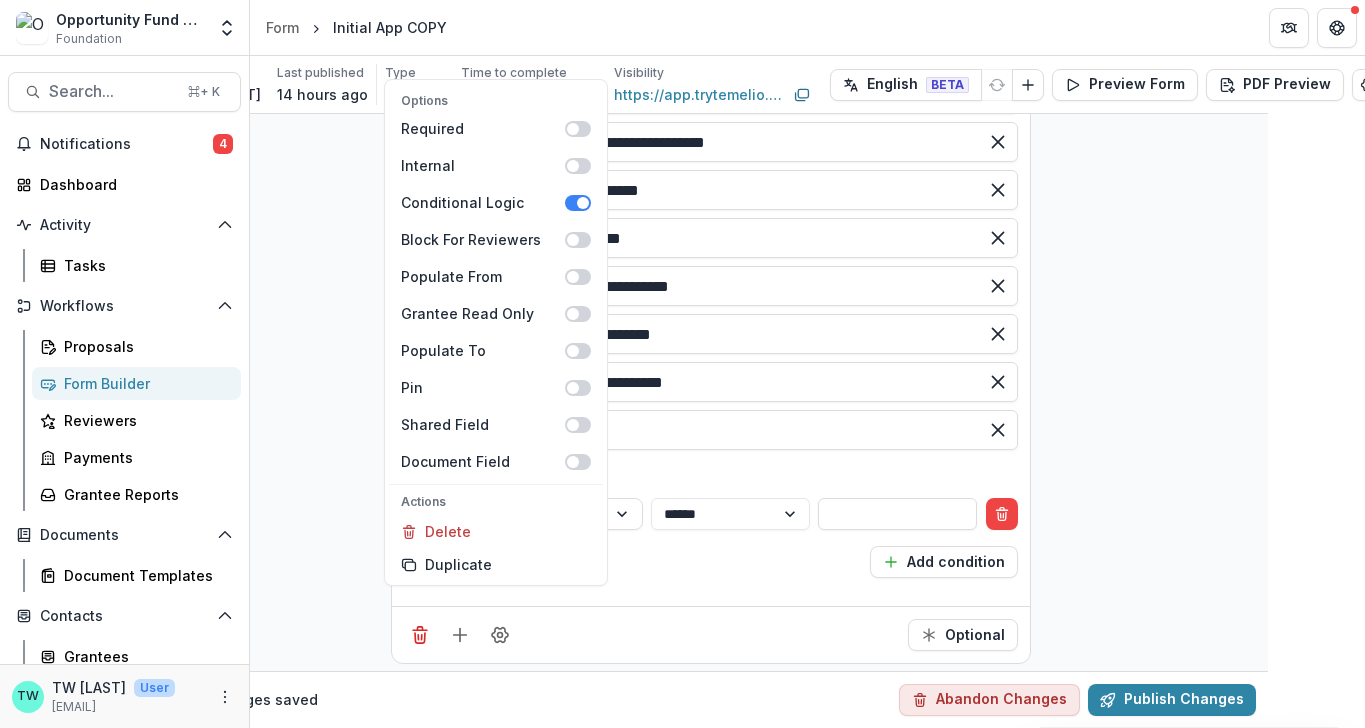 click on "Reveal this field Add condition" at bounding box center (711, 562) 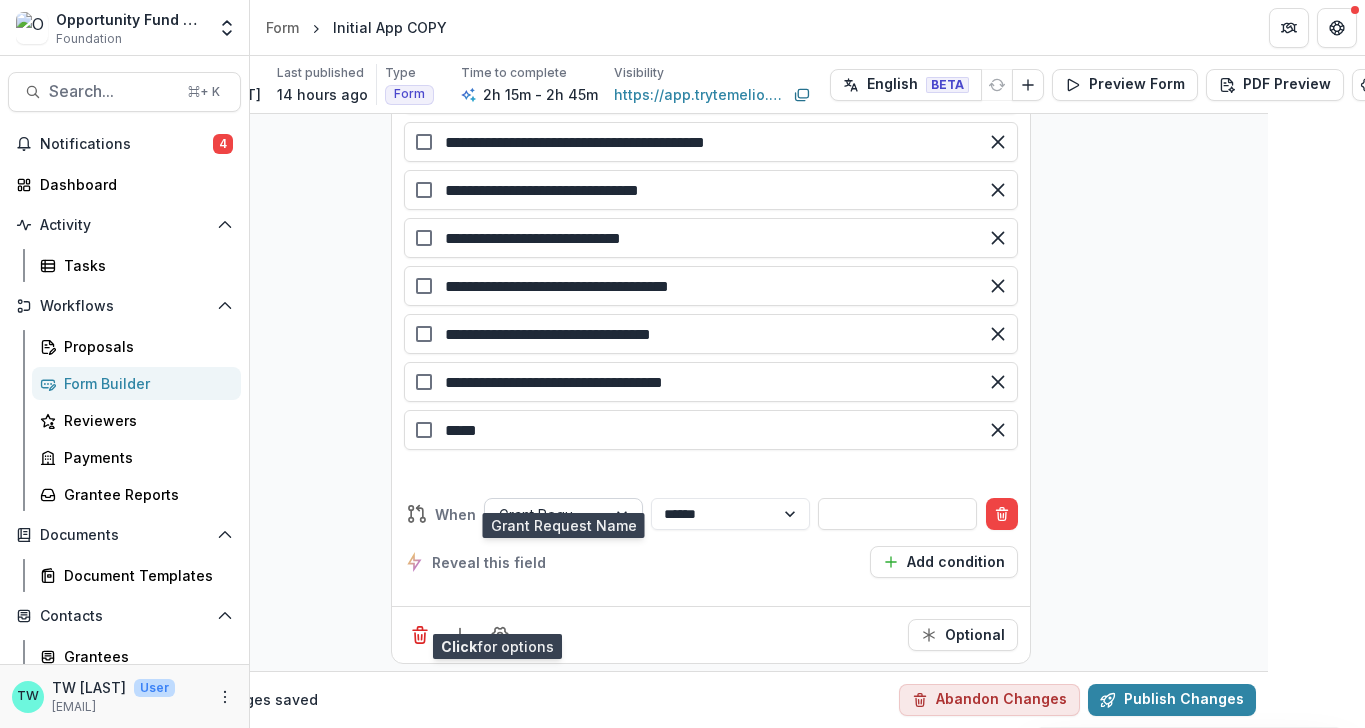 click at bounding box center (545, 514) 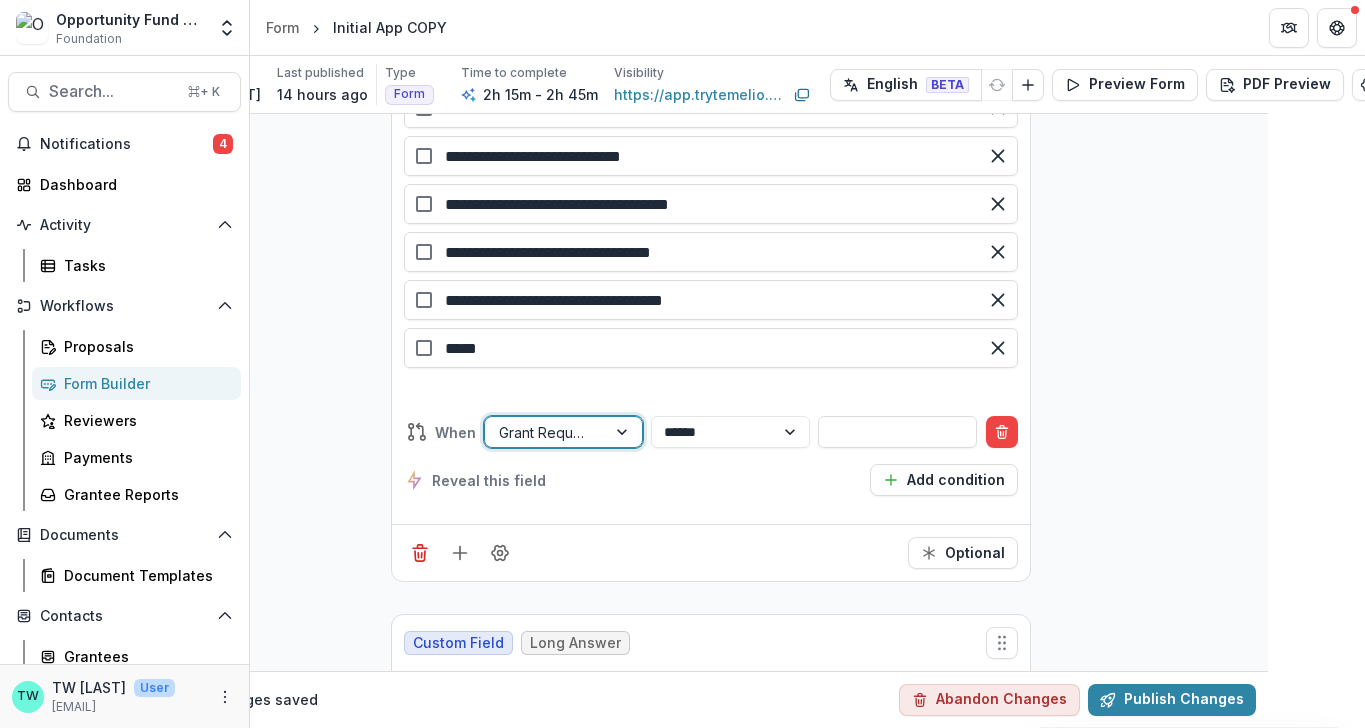 scroll, scrollTop: 5044, scrollLeft: 97, axis: both 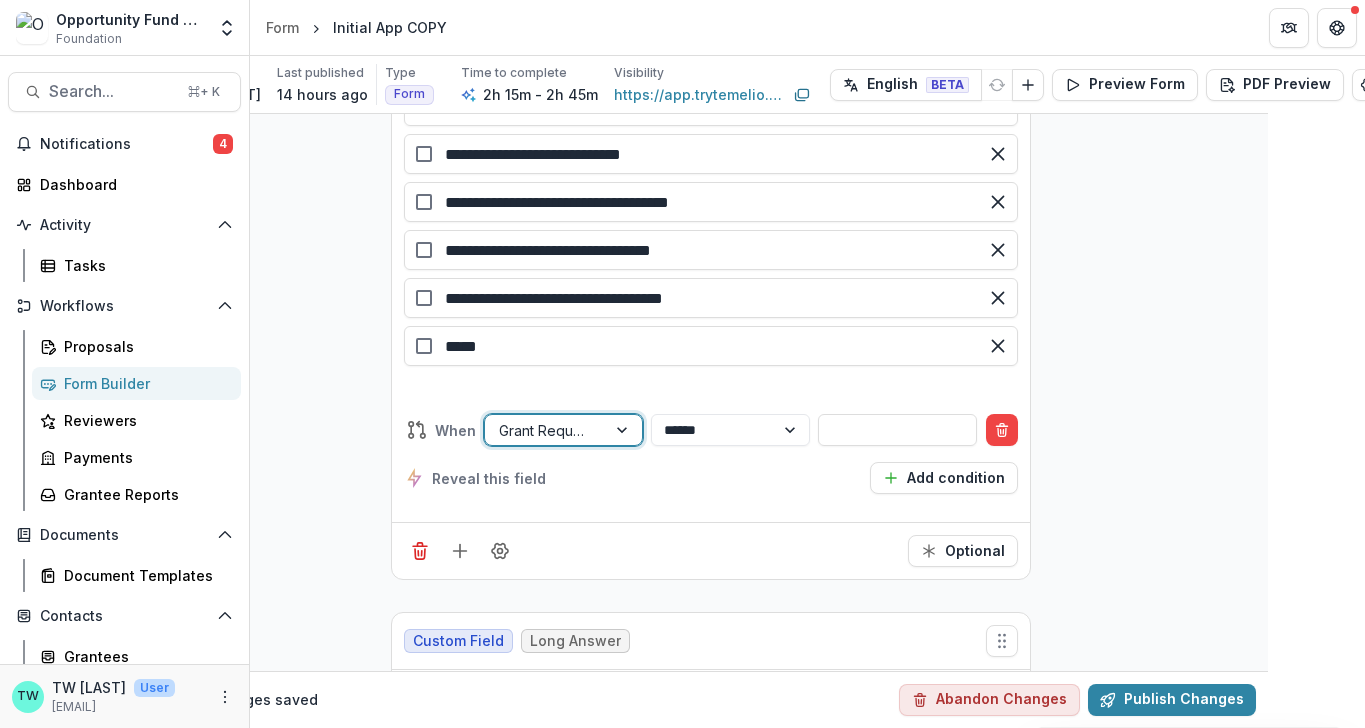 click on "Funding Category" at bounding box center [682, 904] 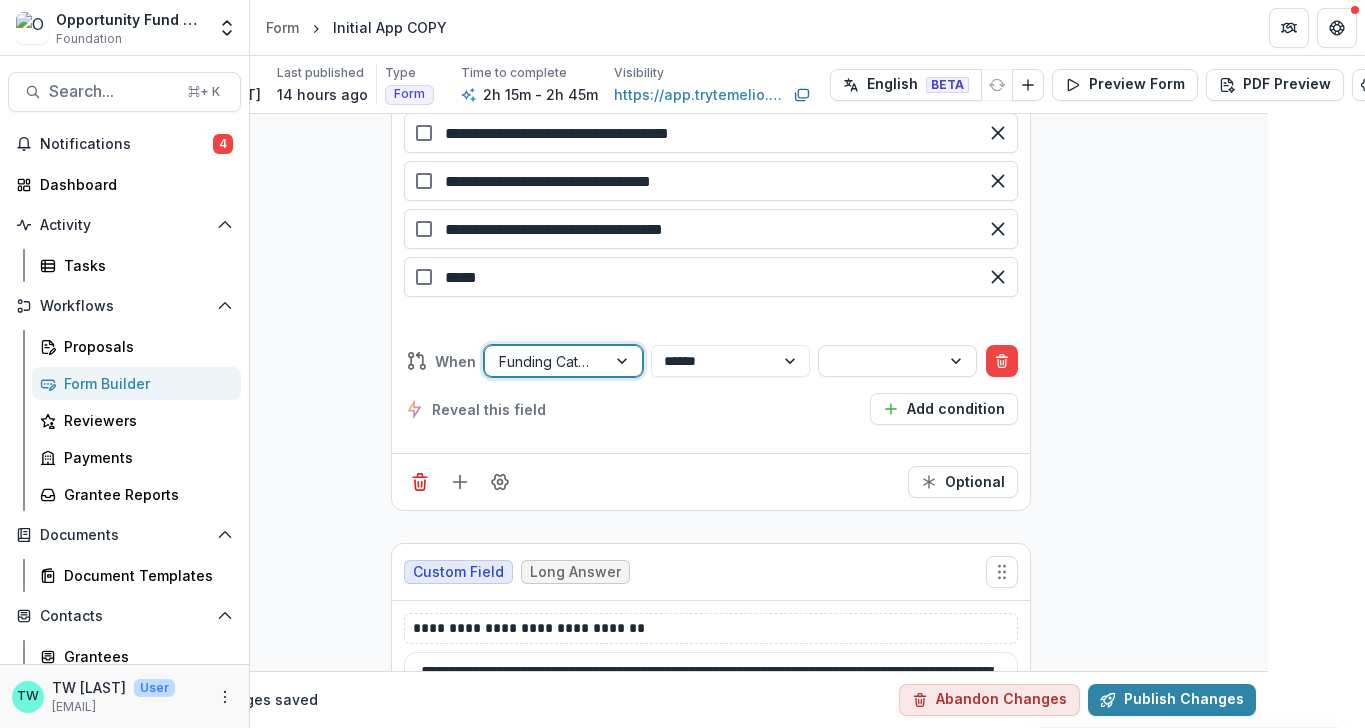 scroll, scrollTop: 4996, scrollLeft: 97, axis: both 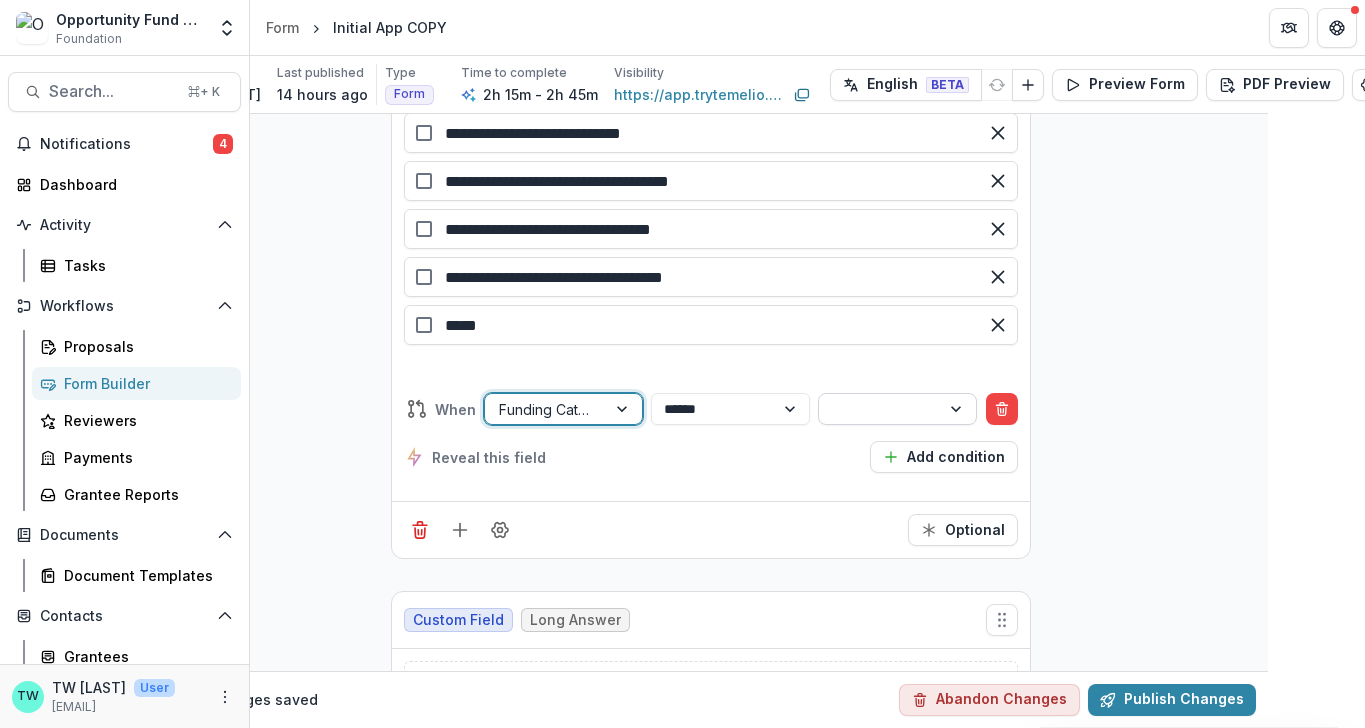 click at bounding box center (879, 409) 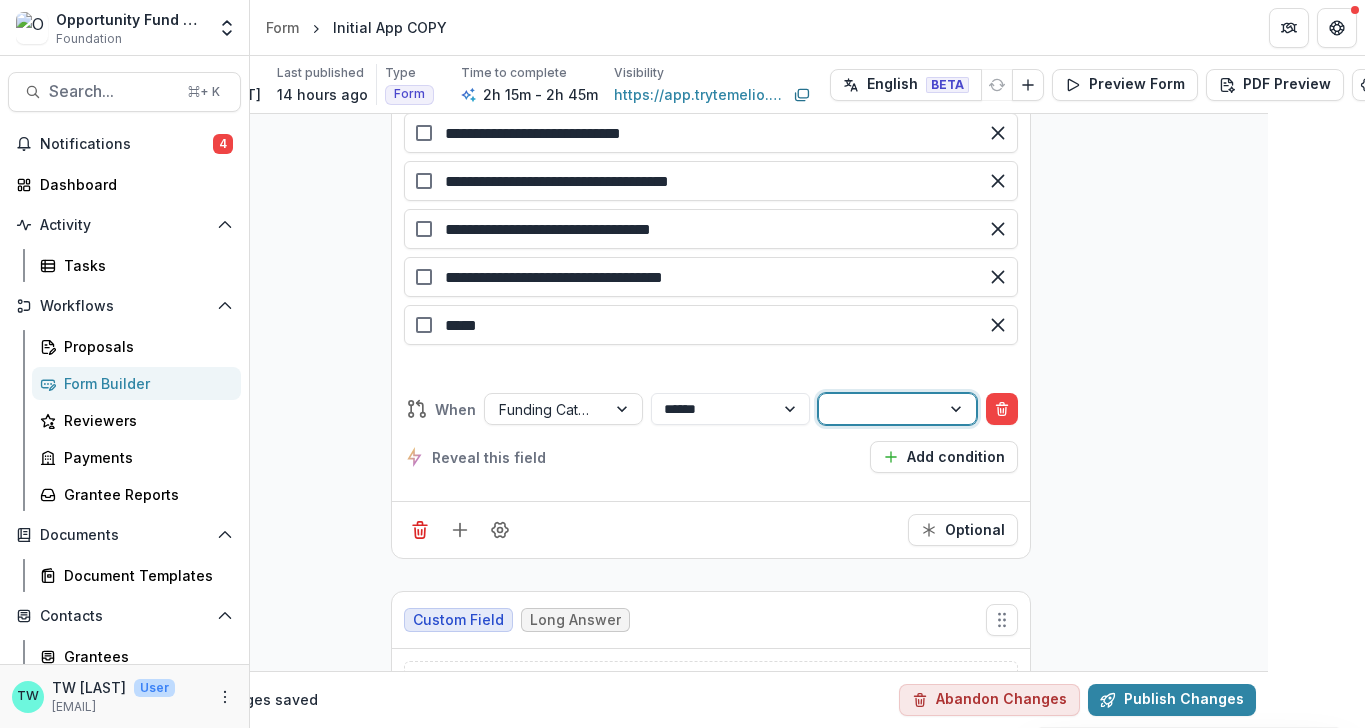 click on "Social & Economic Justice" at bounding box center [682, 787] 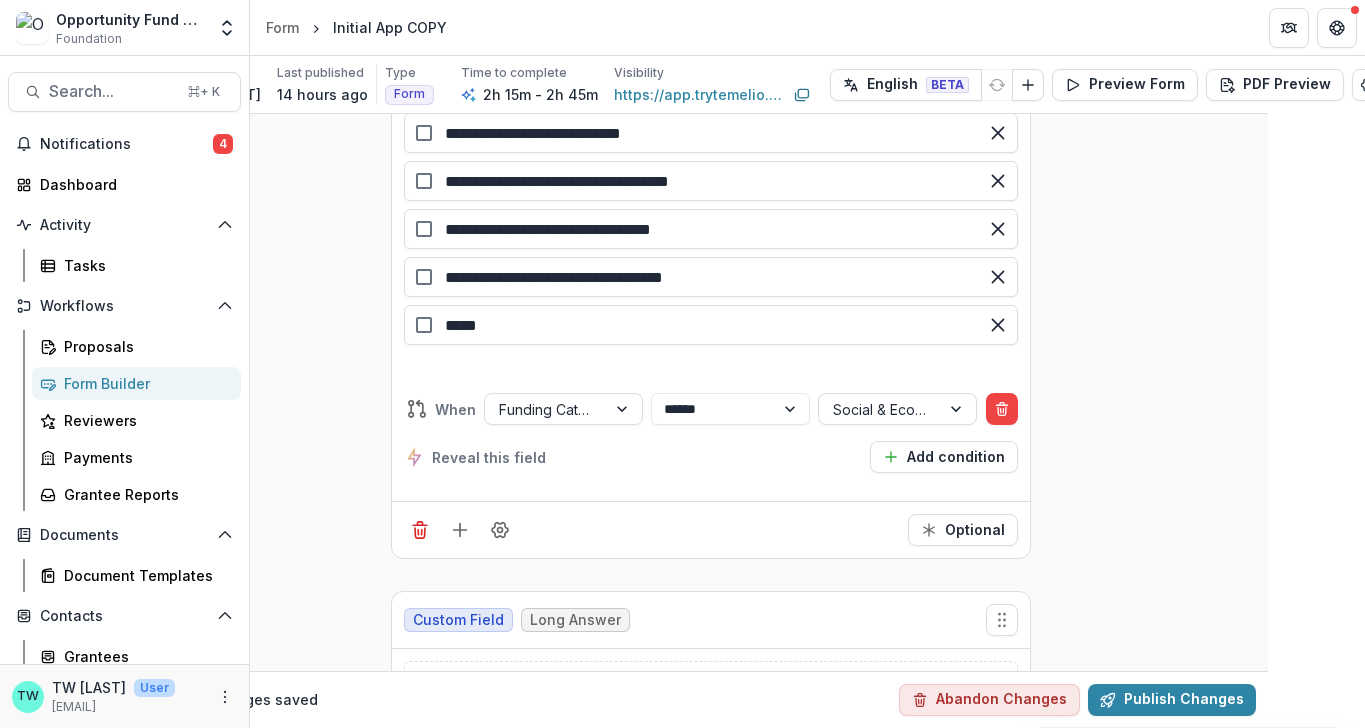 click on "**********" at bounding box center [710, 11569] 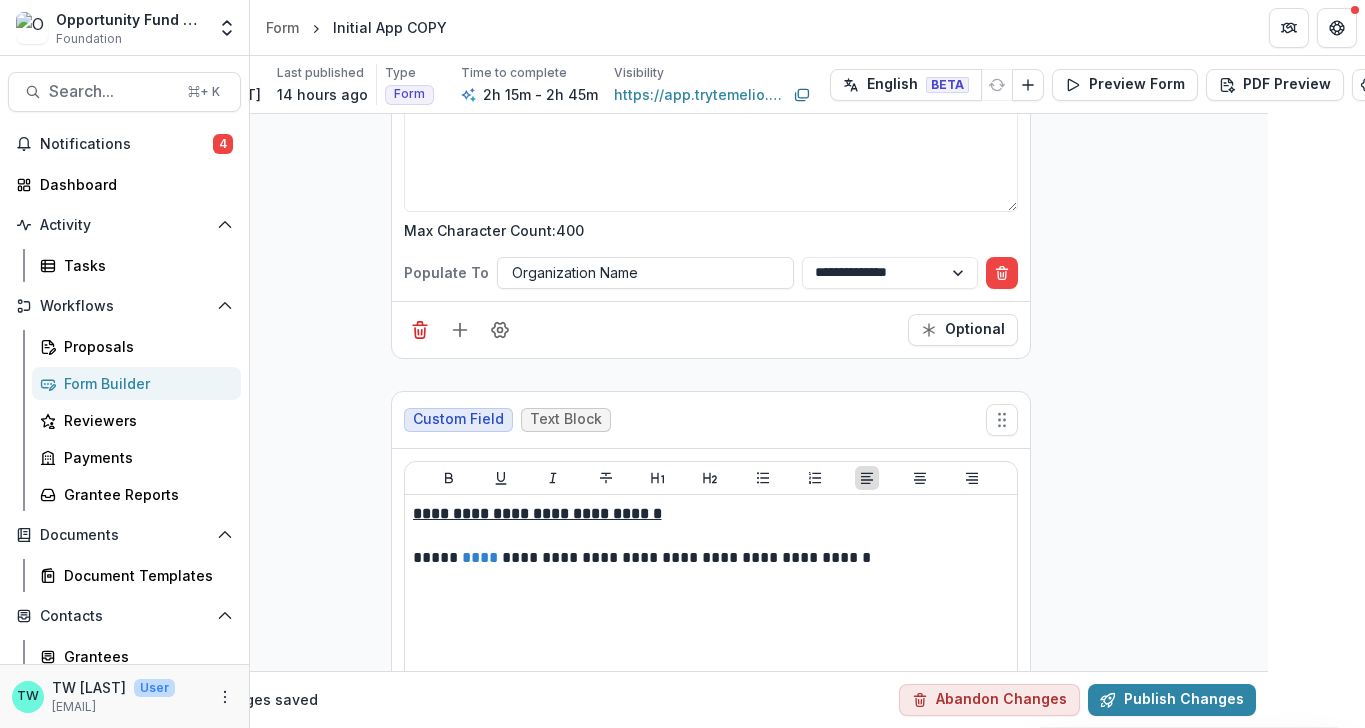 scroll, scrollTop: 5856, scrollLeft: 0, axis: vertical 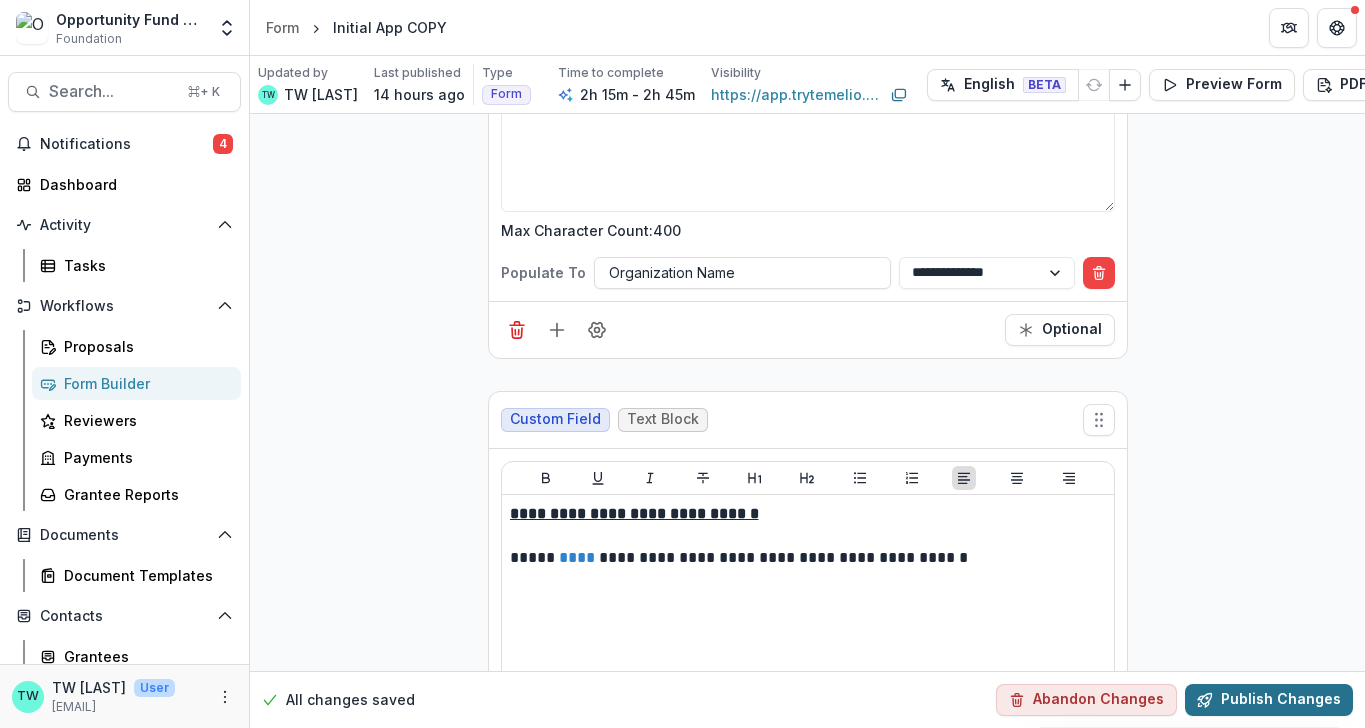 click on "Publish Changes" at bounding box center [1269, 700] 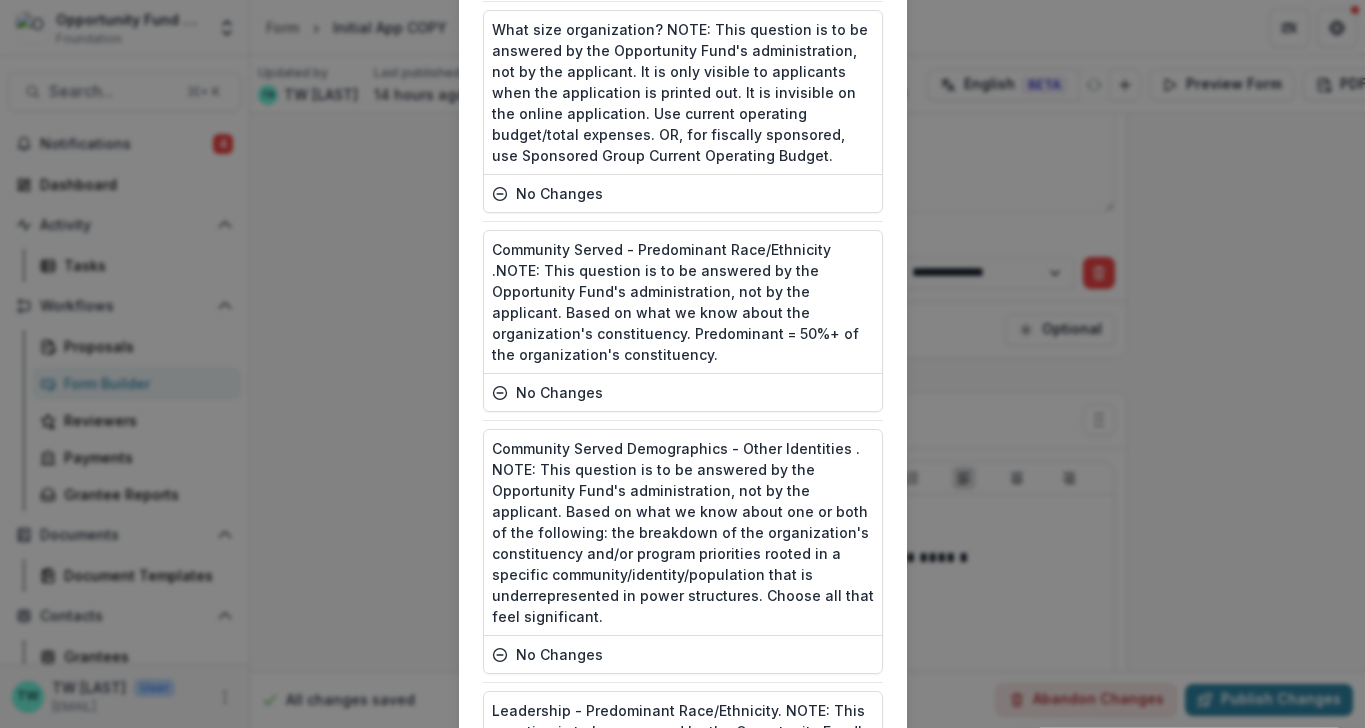 scroll, scrollTop: 5336, scrollLeft: 0, axis: vertical 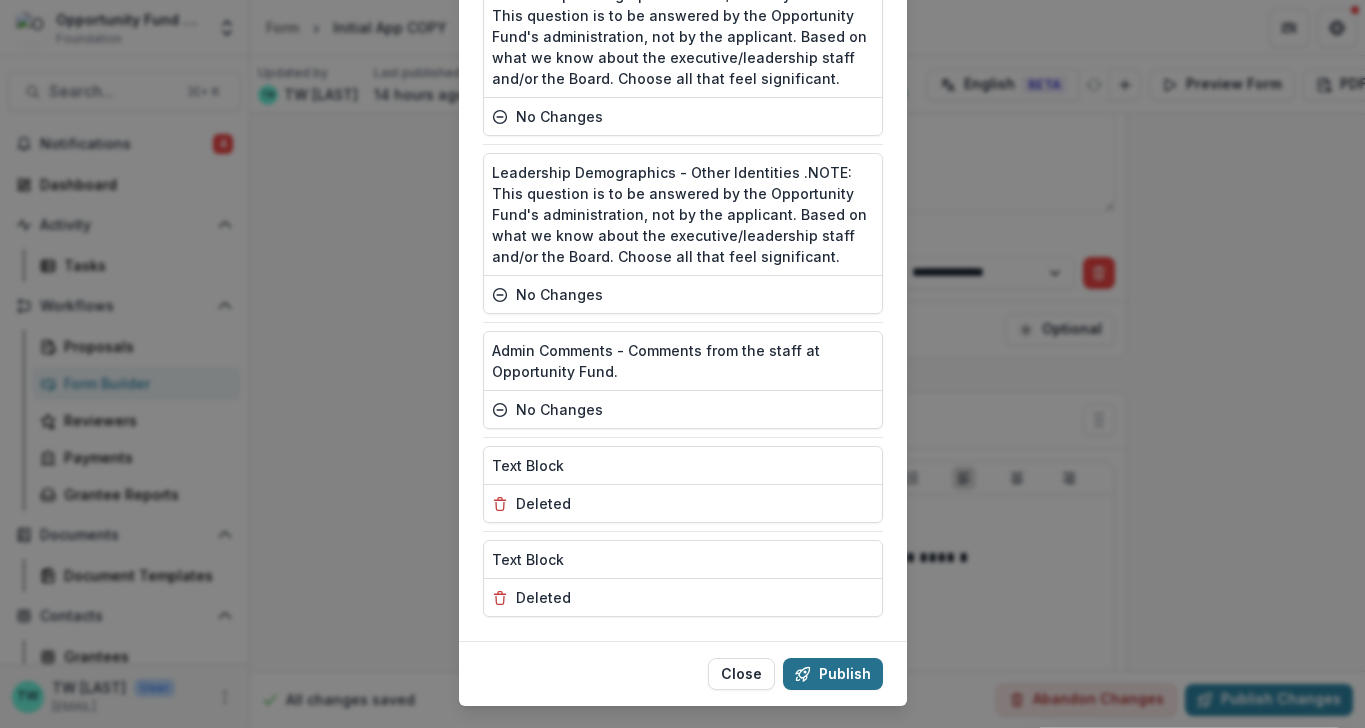 click on "Publish" at bounding box center [833, 674] 